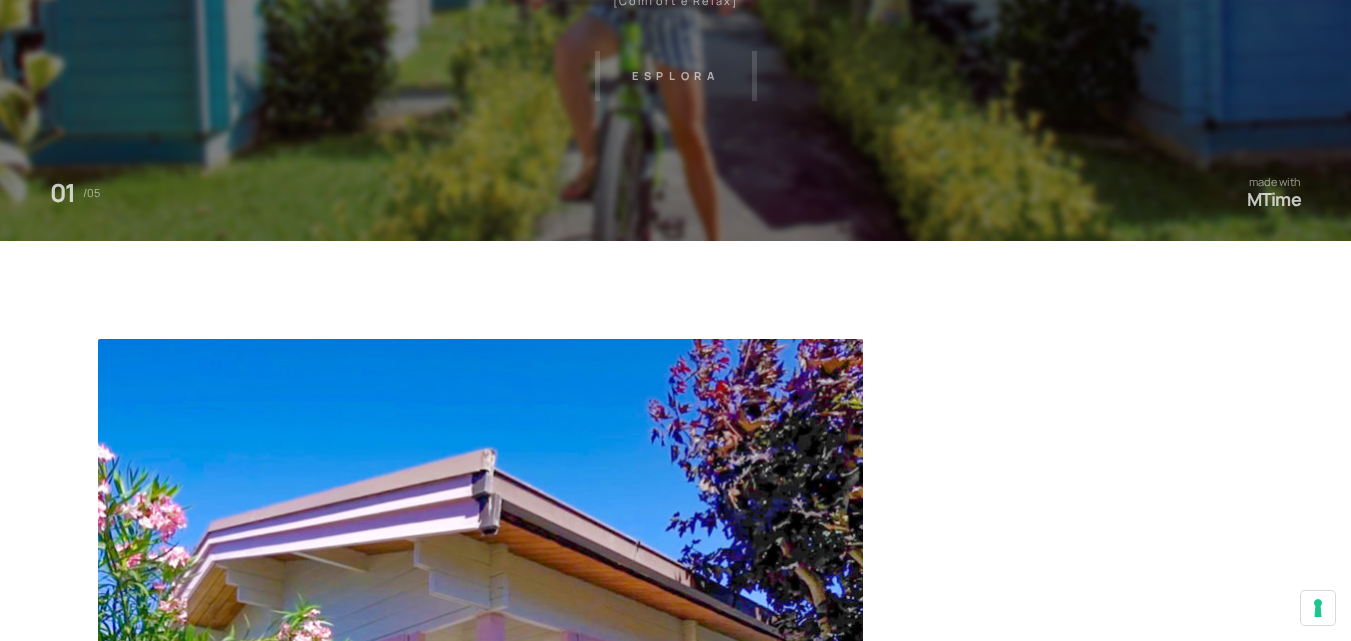 scroll, scrollTop: 0, scrollLeft: 0, axis: both 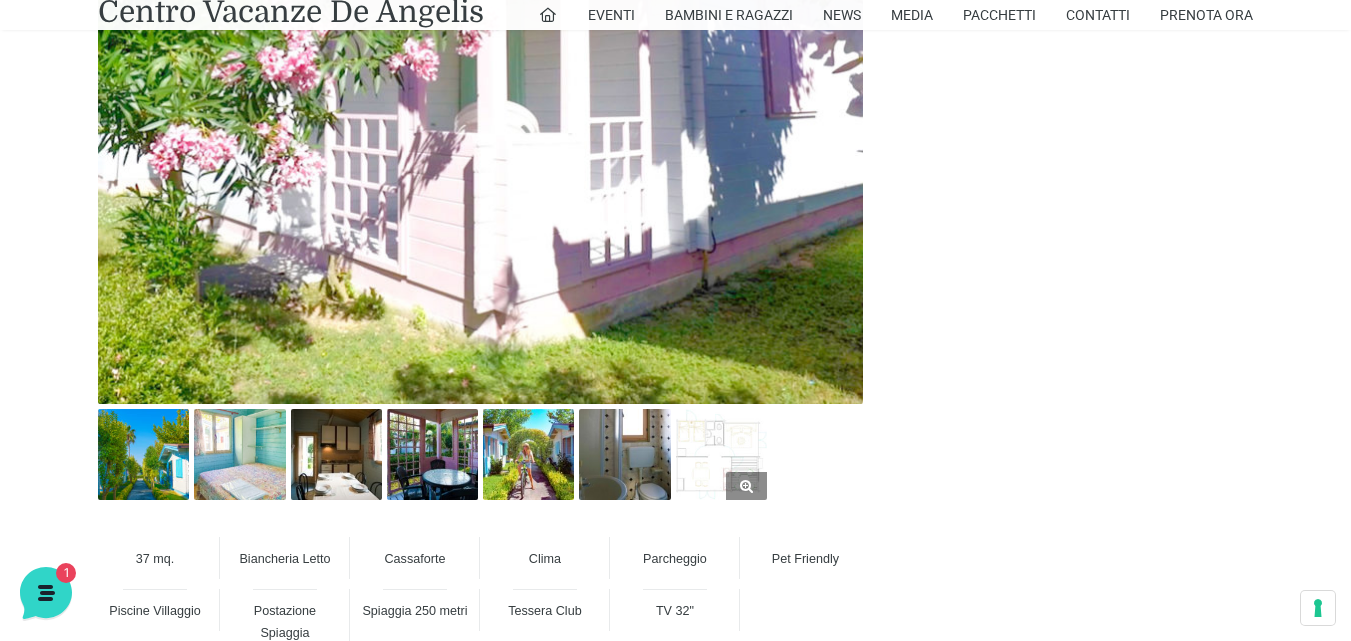 click at bounding box center (721, 454) 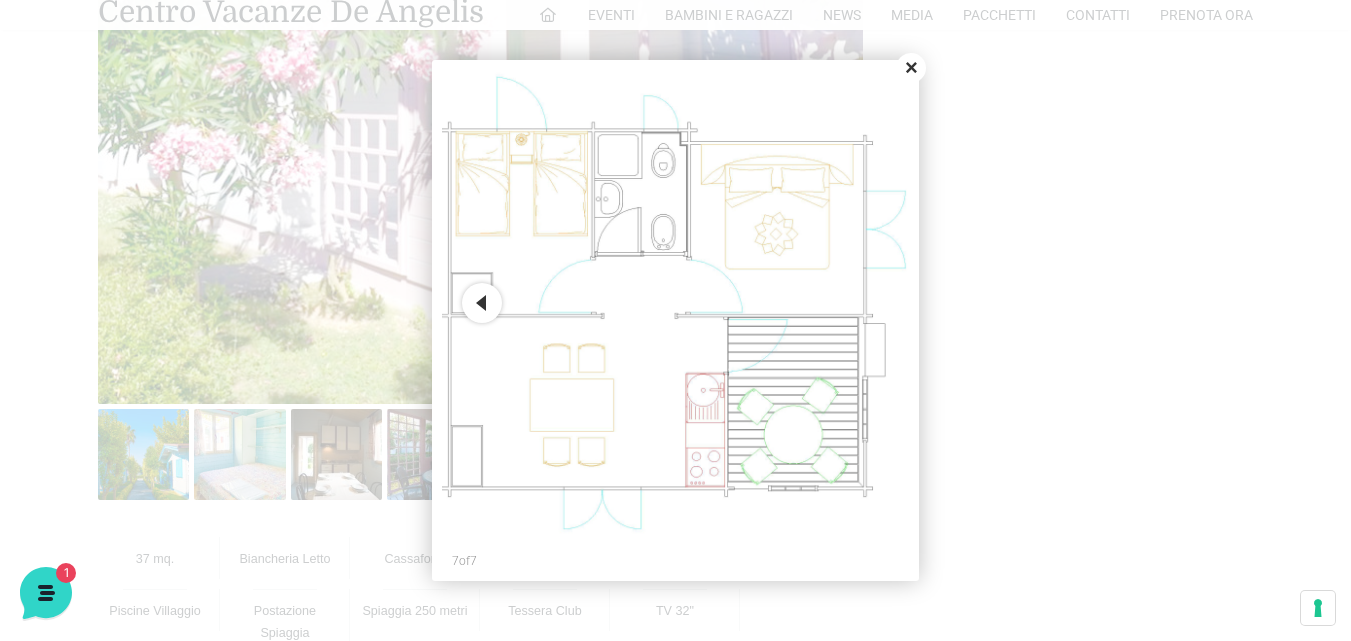 click on "Previous" at bounding box center [482, 303] 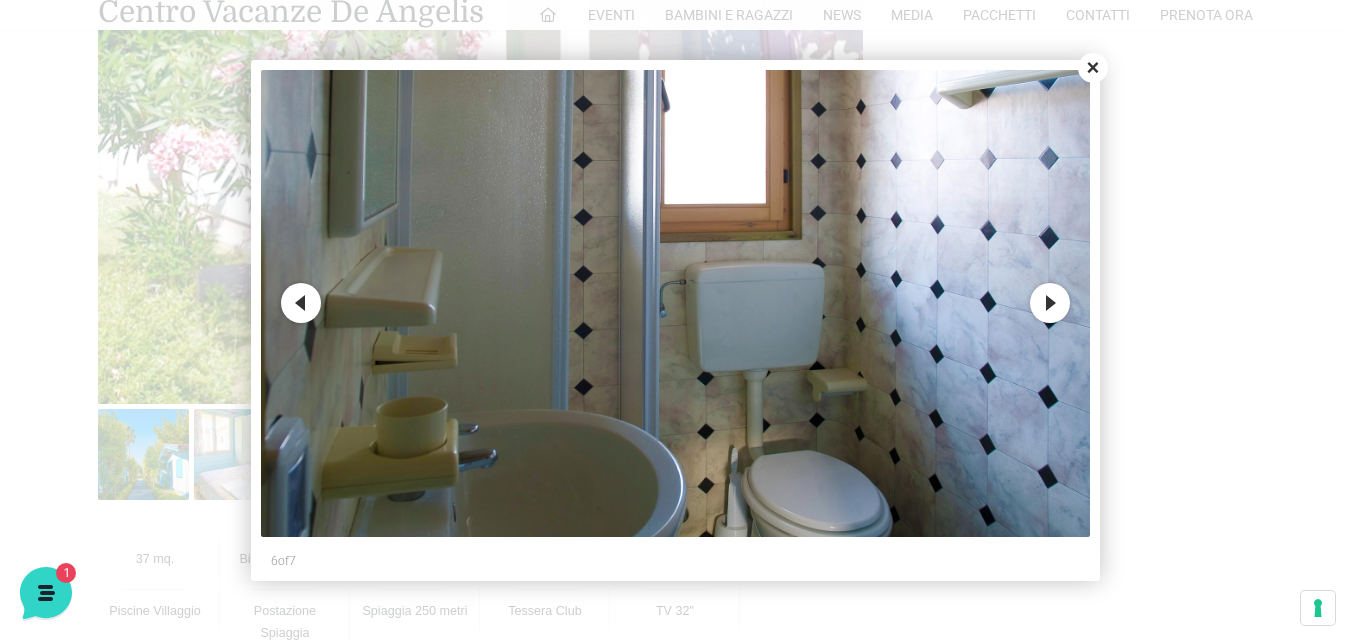 click on "Previous" at bounding box center [301, 303] 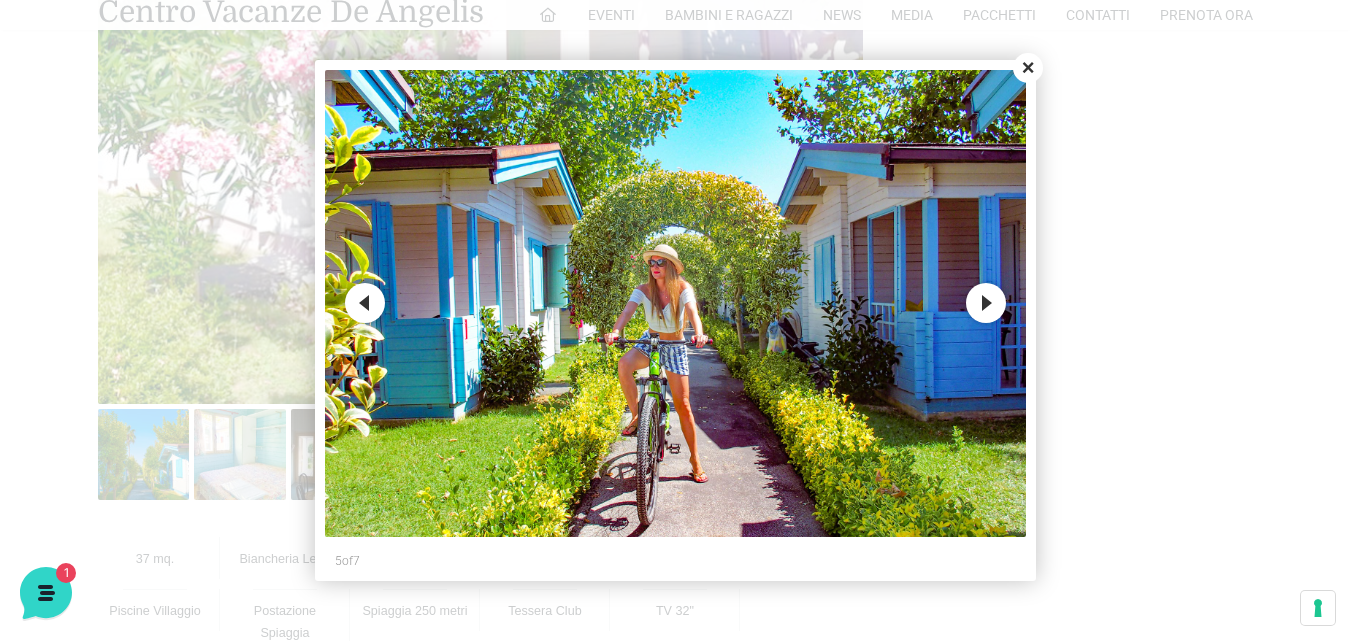 click on "Previous" at bounding box center (365, 303) 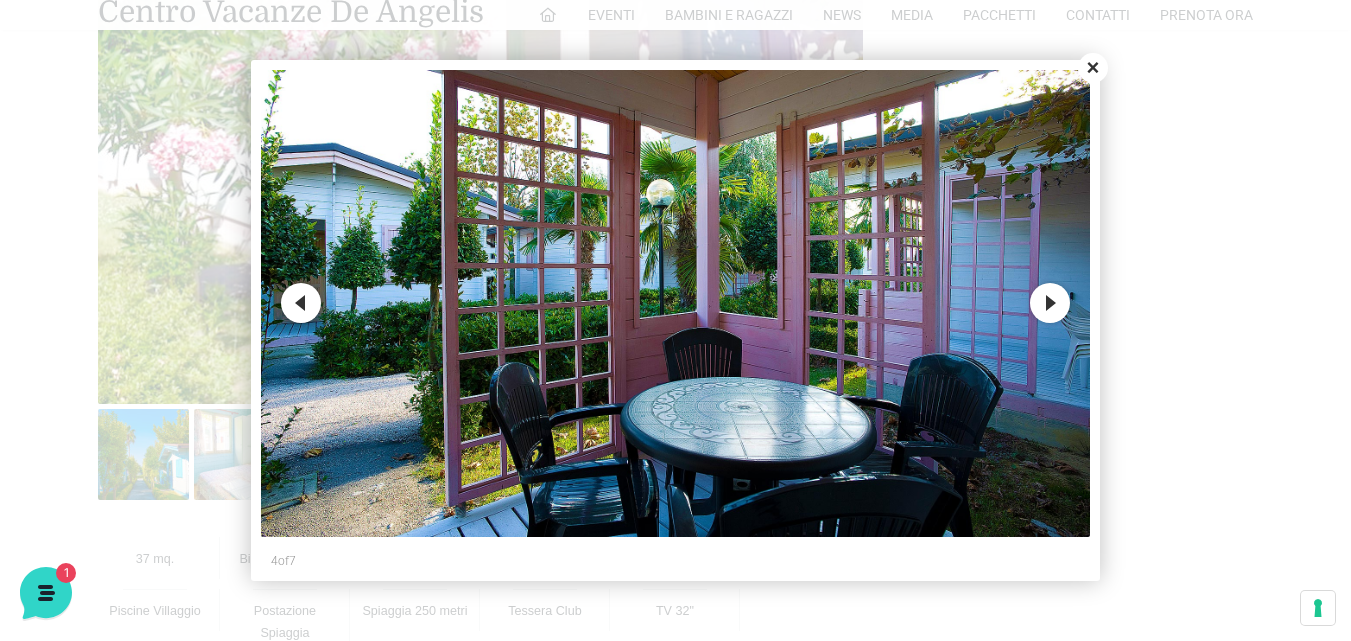 click on "Previous" at bounding box center (301, 303) 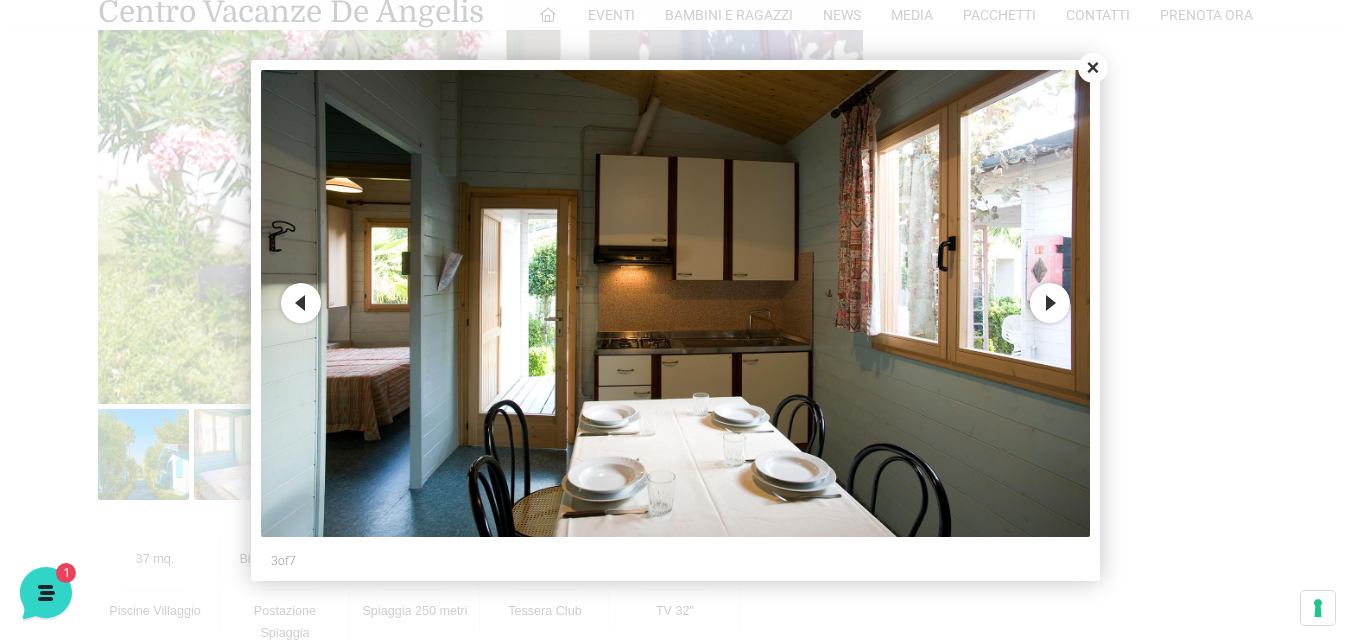 click on "Close" at bounding box center [1093, 68] 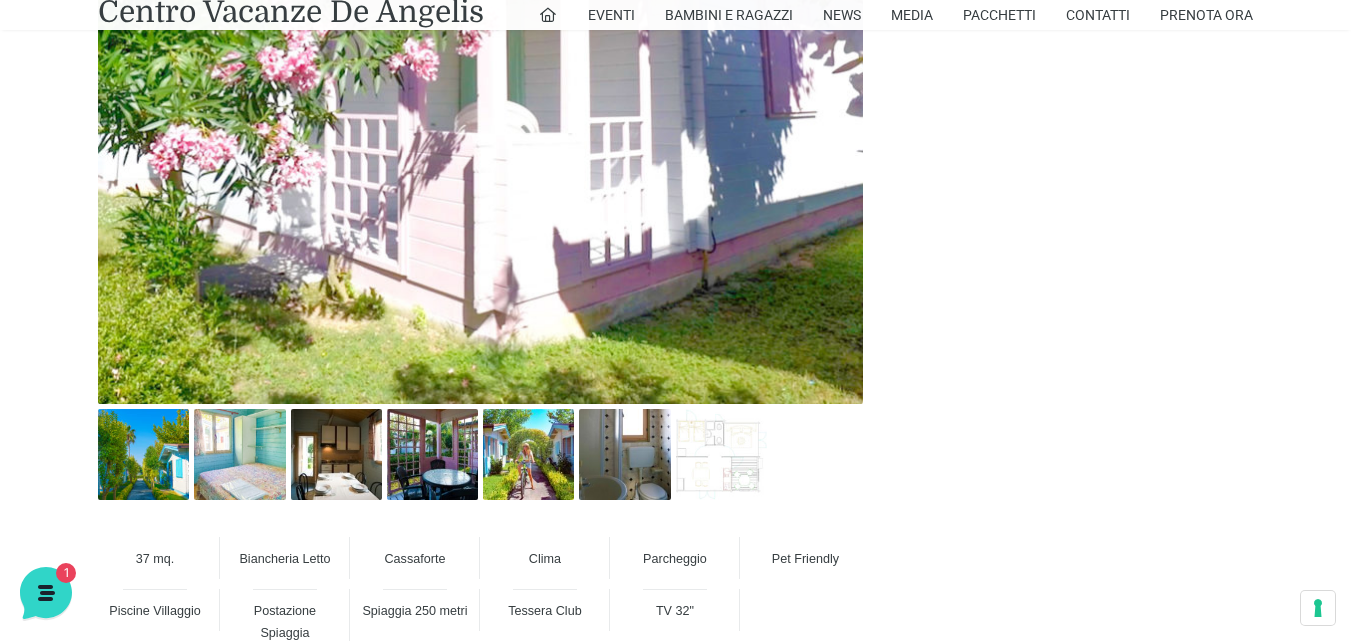 scroll, scrollTop: 1300, scrollLeft: 0, axis: vertical 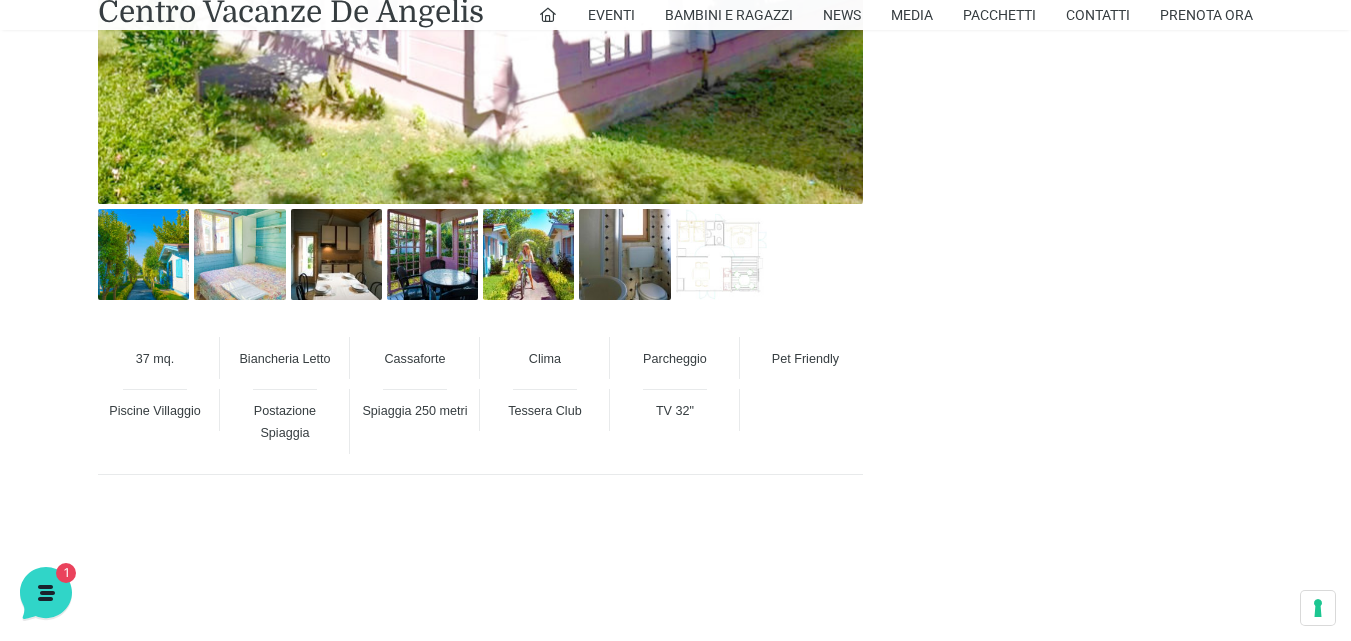click on "Piscine Villaggio" at bounding box center (156, 410) 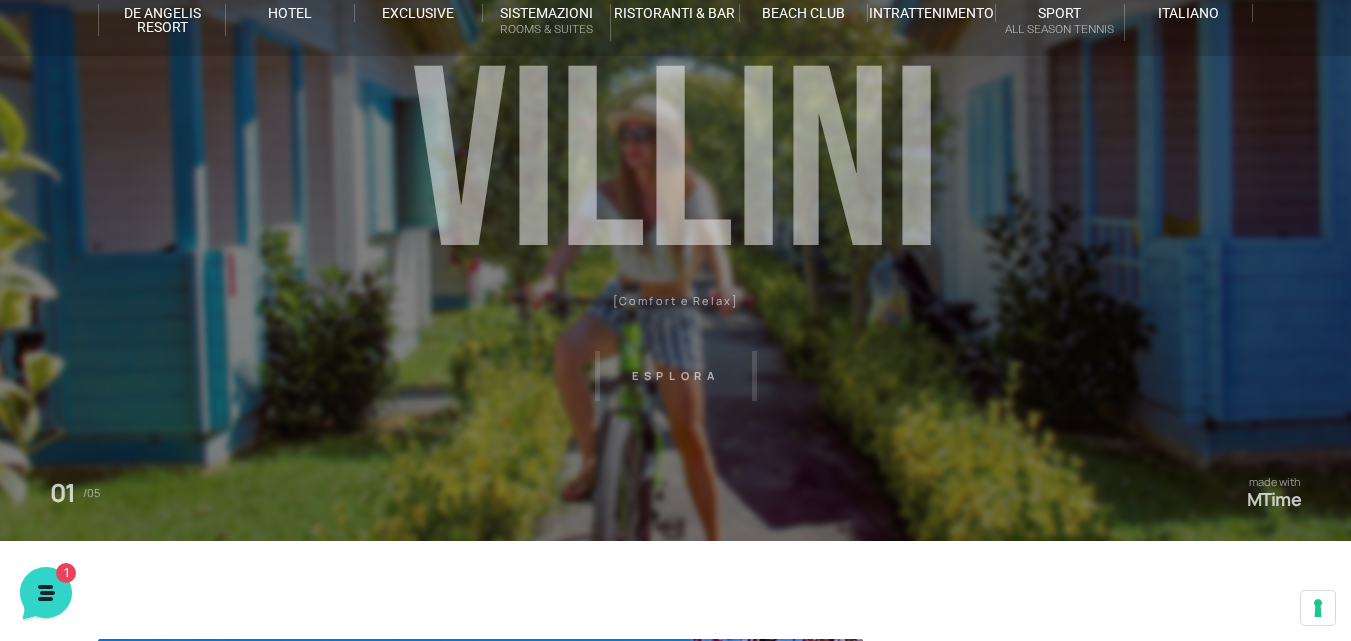 scroll, scrollTop: 0, scrollLeft: 0, axis: both 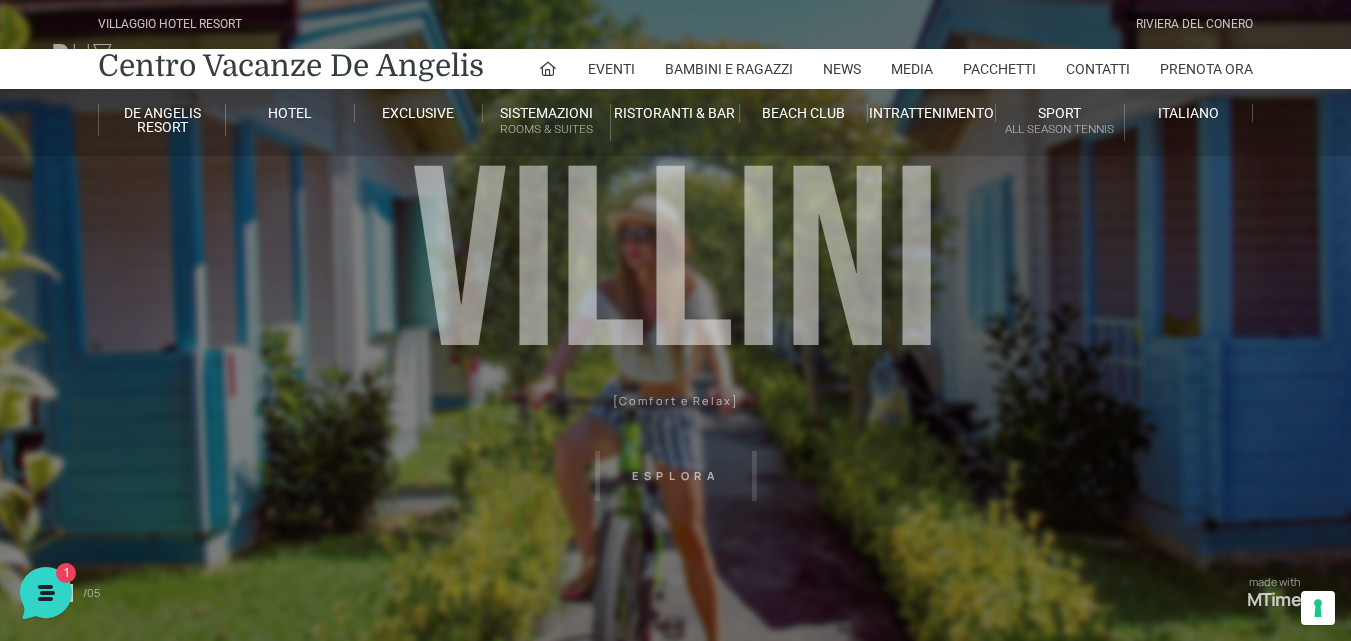 click on "Villaggio Hotel Resort
Riviera Del Conero
Centro Vacanze De Angelis
Eventi
Miss Italia
Cerimonie
Team building
Bambini e Ragazzi
Holly Beach Club
Holly Teeny Club
Holly Young Club
Piscine
Iscrizioni Holly Club
News
Media
Pacchetti
Contatti
Prenota Ora
De Angelis Resort
Parco Piscine
Oasi Naturale
Cappellina
Sala Convegni
Le Marche
Store
Concierge
Colonnina Ricarica
Mappa del Villaggio
Hotel
Suite Prestige
Camera Prestige
Camera Suite H
Sala Meeting
Exclusive
Villa Luxury
Dimora Padronale
Villa 601 Alpine
Villa Classic
Bilocale Garden Gold
Sistemazioni Rooms & Suites
Villa Trilocale Deluxe Numana
Villa Trilocale Deluxe Private Garden
Villa Bilocale Deluxe
Appartamento Trilocale Garden" at bounding box center (675, 450) 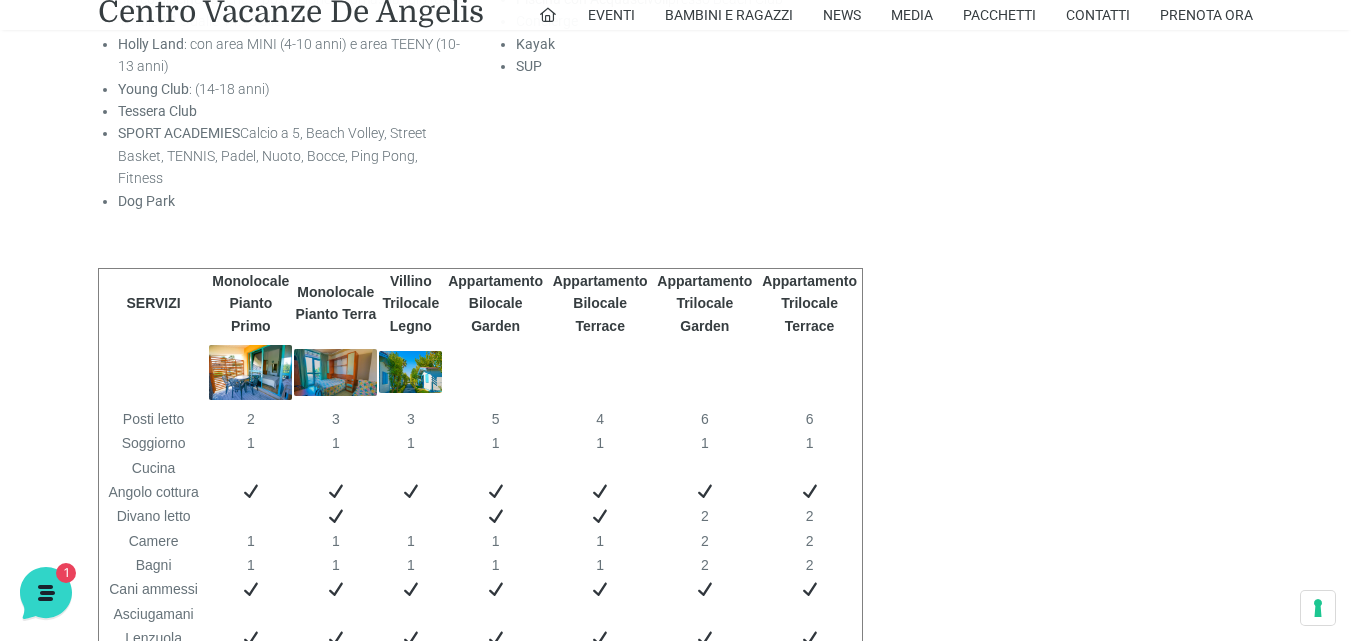 scroll, scrollTop: 3700, scrollLeft: 0, axis: vertical 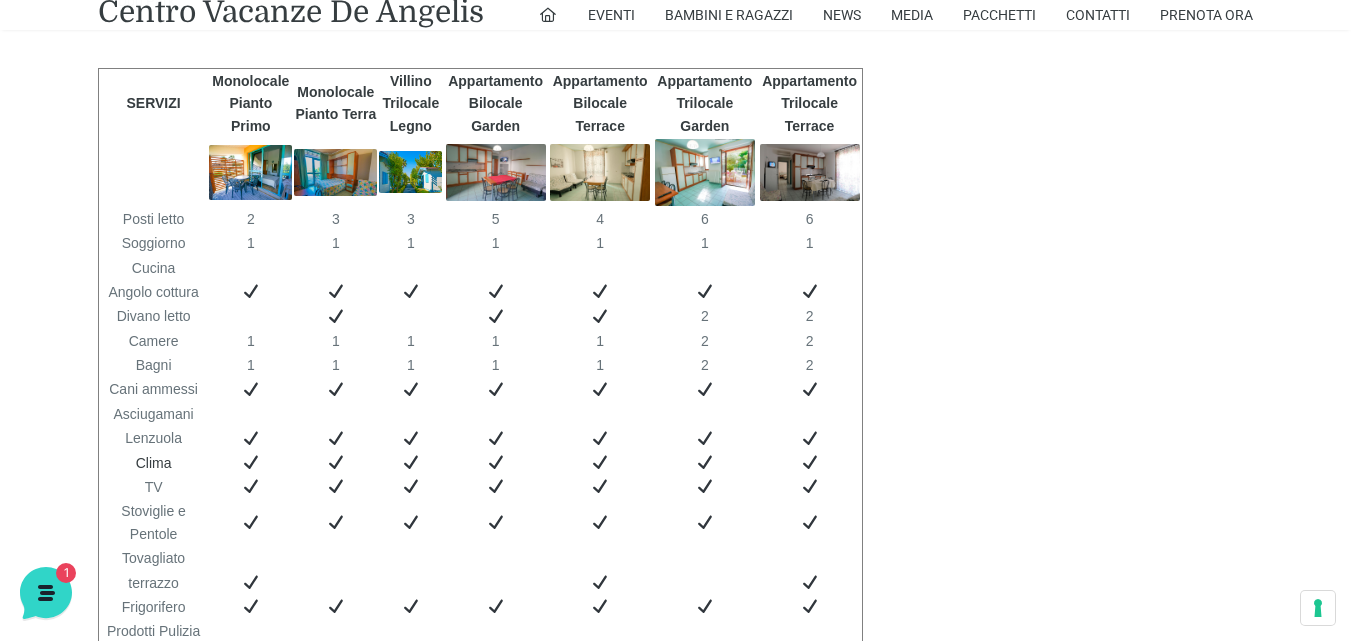 click on "Villino Trilocale Legno" at bounding box center (410, 103) 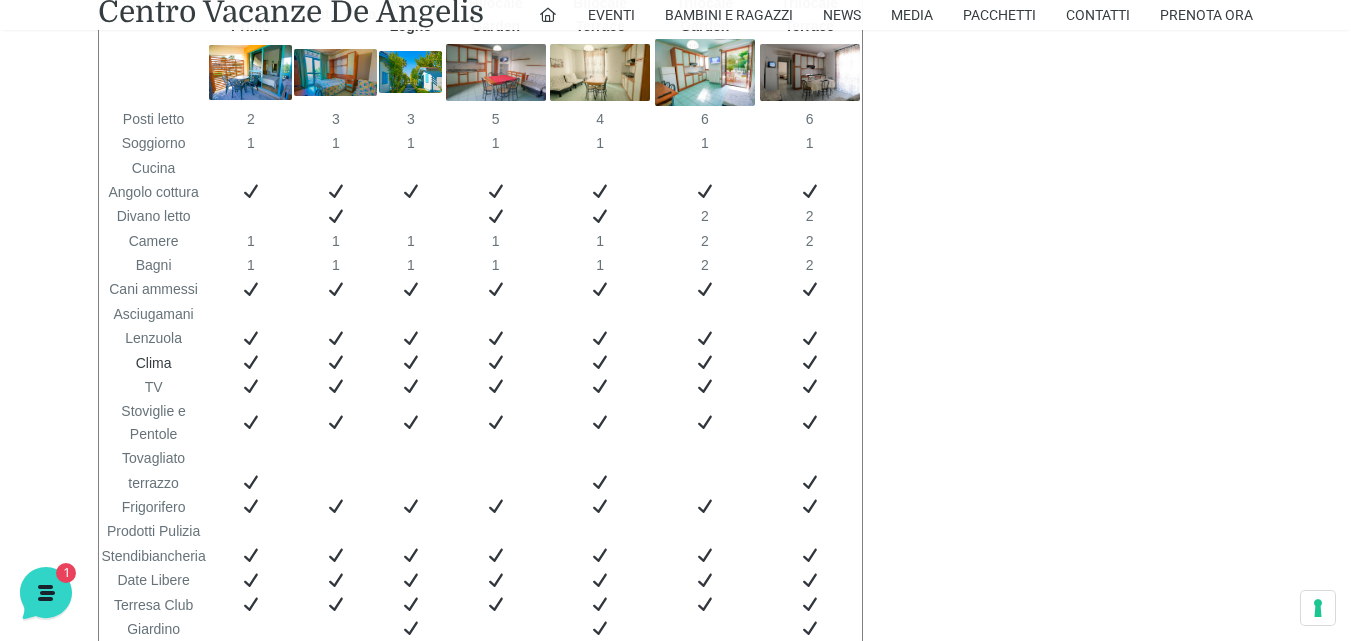 scroll, scrollTop: 3500, scrollLeft: 0, axis: vertical 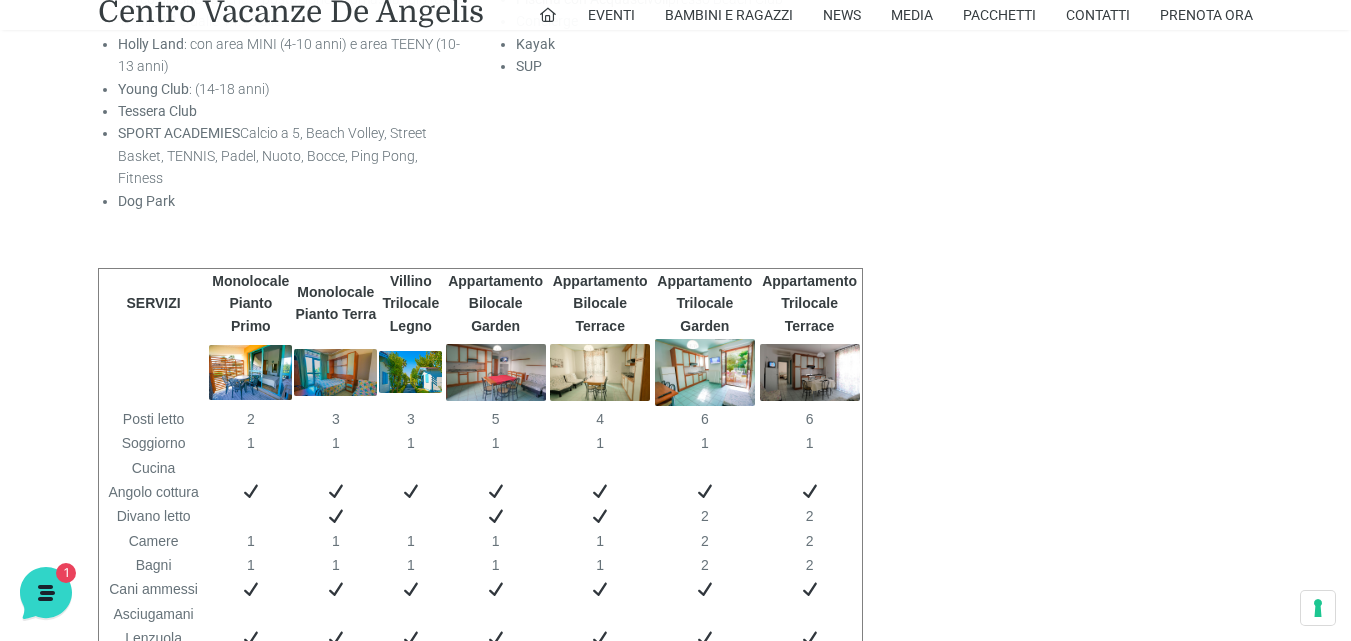click at bounding box center (410, 372) 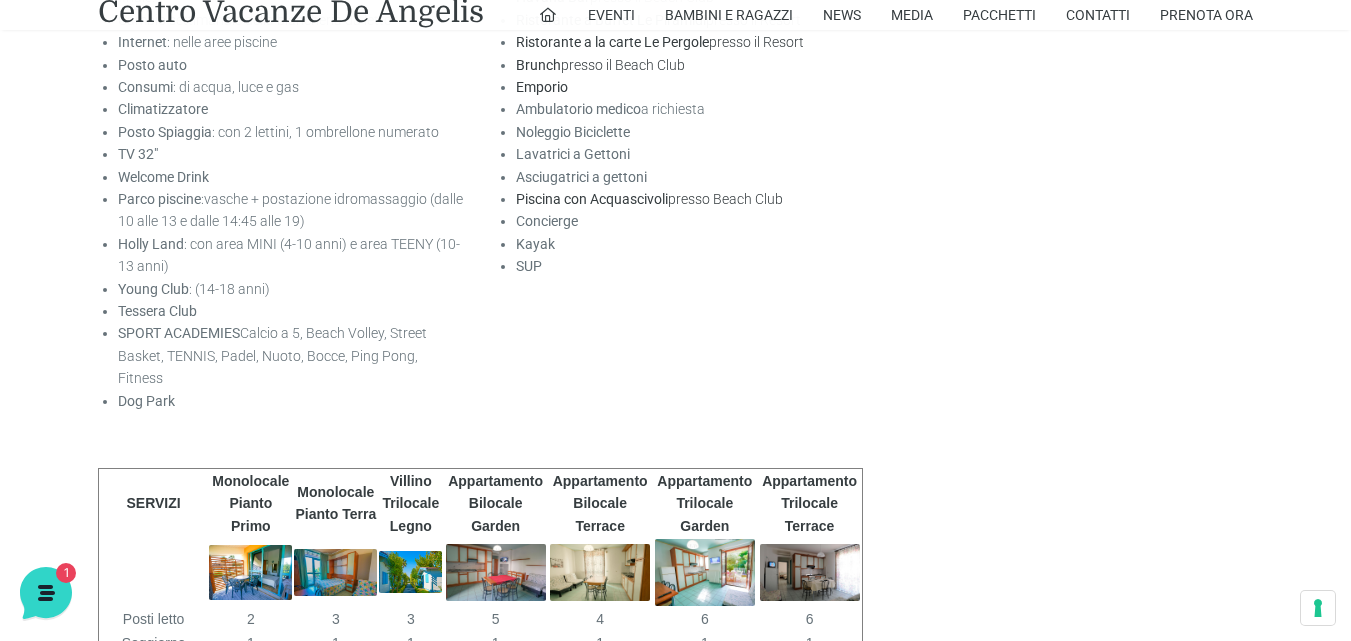 scroll, scrollTop: 3100, scrollLeft: 0, axis: vertical 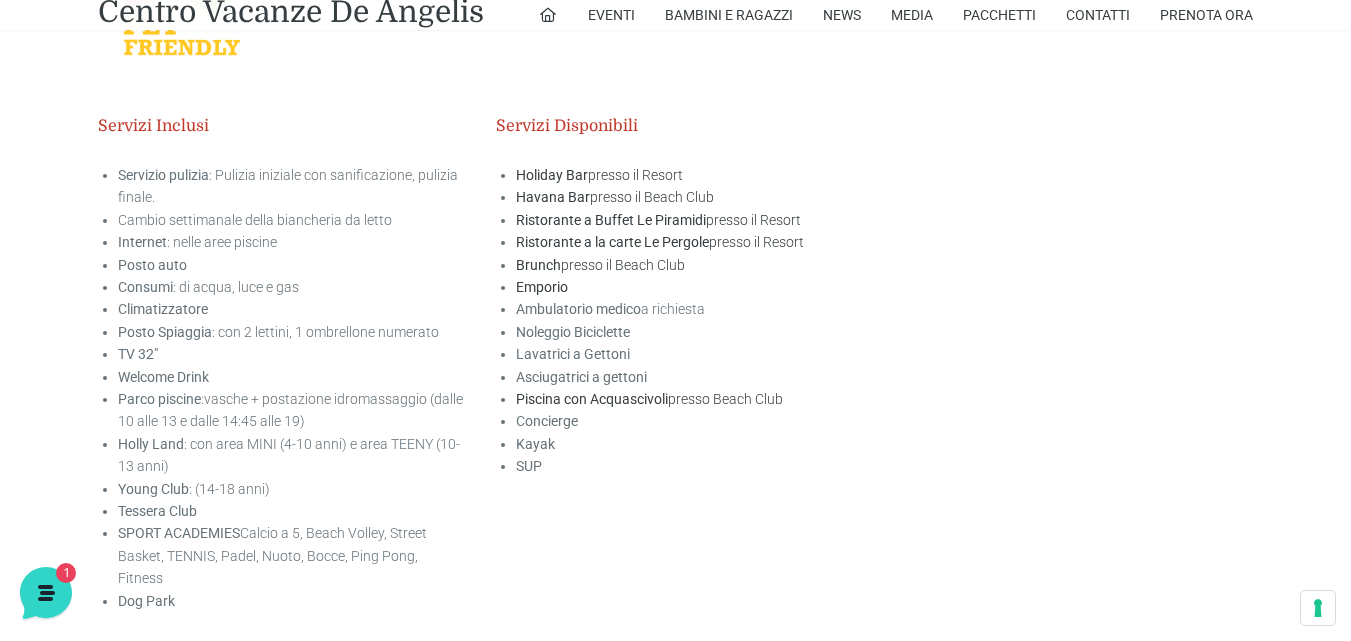 click on "Servizi Disponibili" at bounding box center [680, 126] 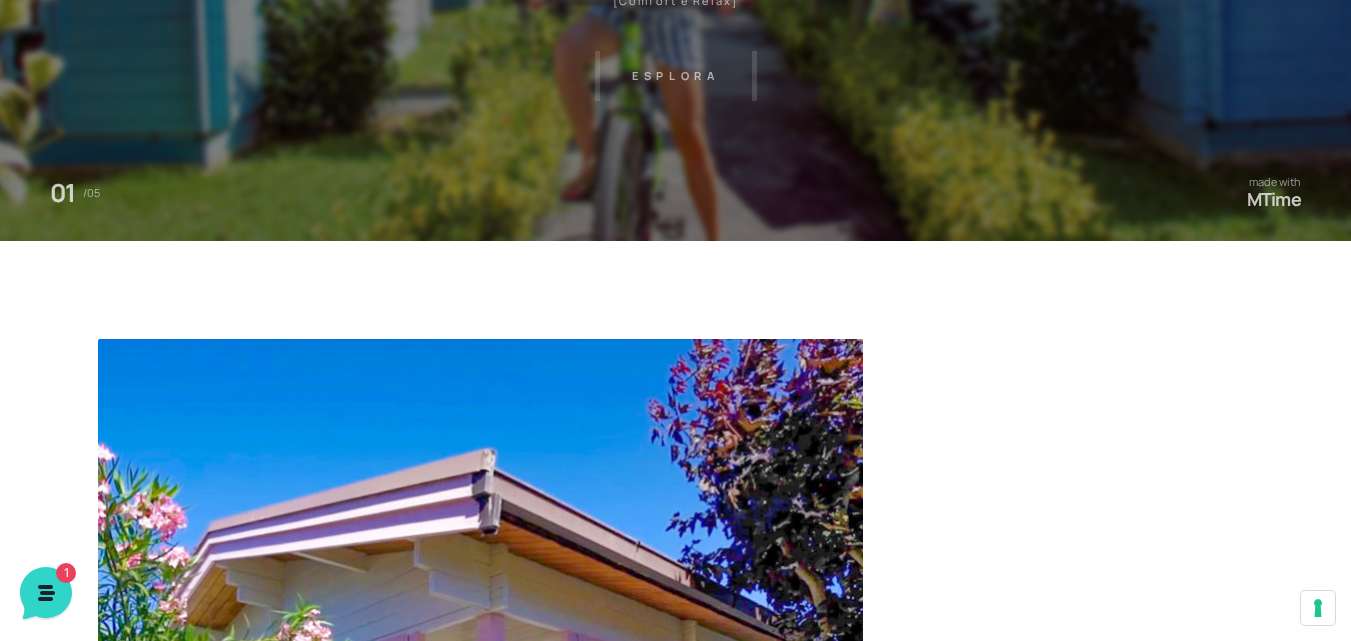 scroll, scrollTop: 0, scrollLeft: 0, axis: both 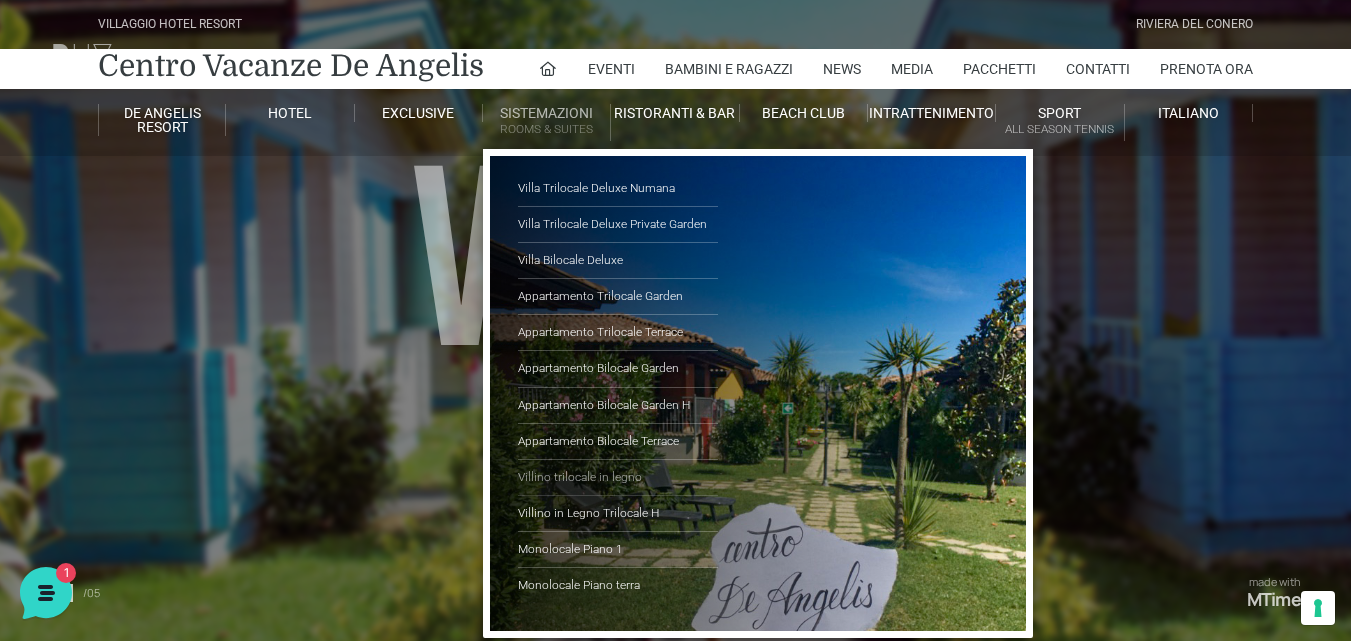 click on "Villino trilocale in legno" at bounding box center (618, 478) 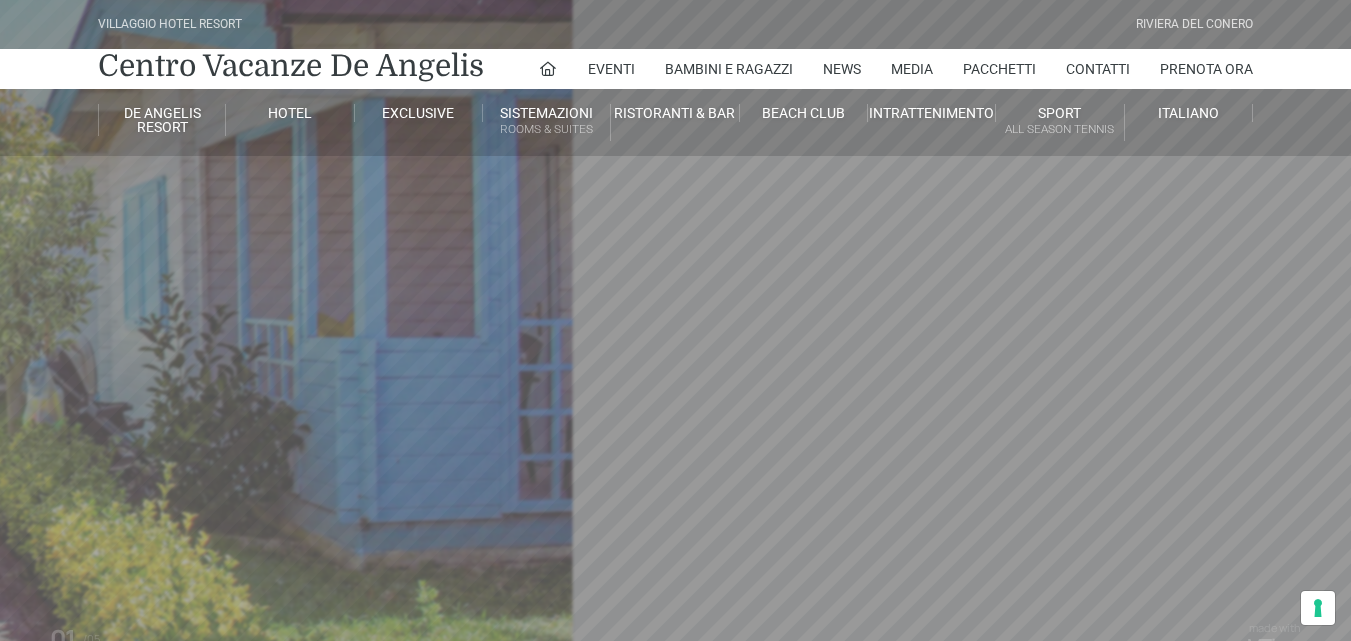 scroll, scrollTop: 300, scrollLeft: 0, axis: vertical 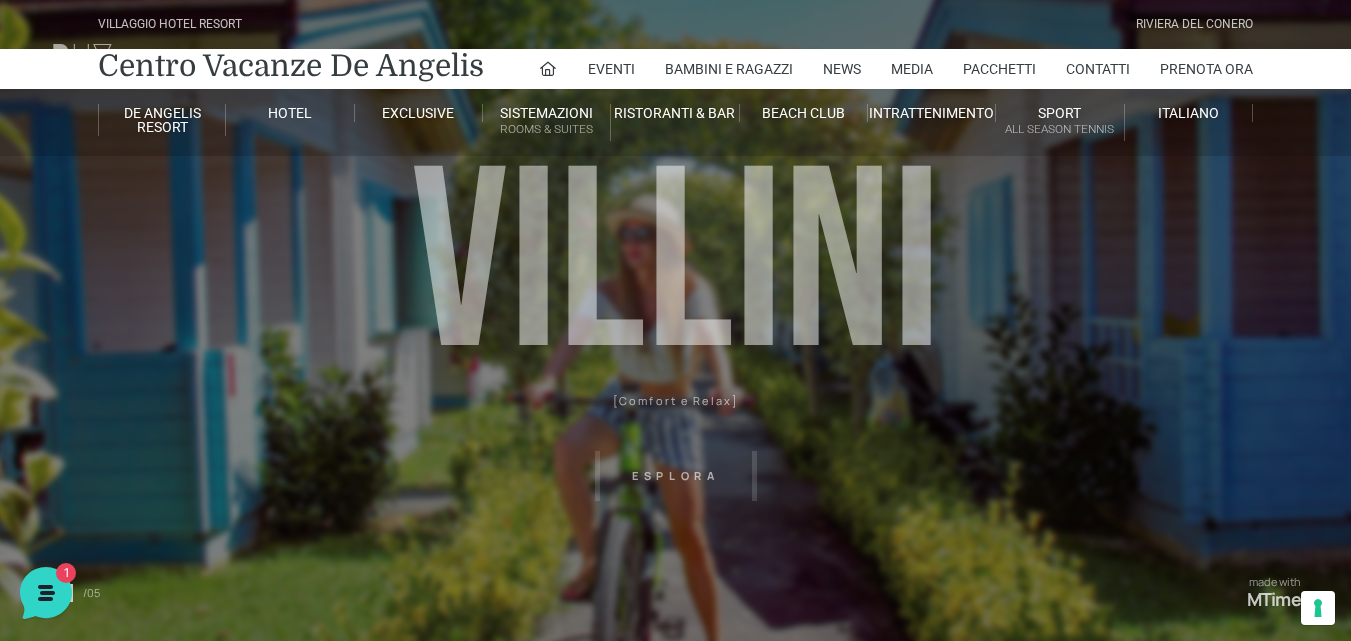 click on "Villaggio Hotel Resort
Riviera Del Conero
Centro Vacanze De Angelis
Eventi
Miss Italia
Cerimonie
Team building
Bambini e Ragazzi
Holly Beach Club
Holly Teeny Club
Holly Young Club
Piscine
Iscrizioni Holly Club
News
Media
Pacchetti
Contatti
Prenota Ora
De Angelis Resort
Parco Piscine
Oasi Naturale
Cappellina
Sala Convegni
Le Marche
Store
Concierge
Colonnina Ricarica
Mappa del Villaggio
Hotel
Suite Prestige
Camera Prestige
Camera Suite H
Sala Meeting
Exclusive
Villa Luxury
Dimora Padronale
Villa 601 Alpine
Villa Classic
Bilocale Garden Gold
Sistemazioni Rooms & Suites
Villa Trilocale Deluxe Numana
Villa Trilocale Deluxe Private Garden
Villa Bilocale Deluxe
Appartamento Trilocale Garden" at bounding box center (675, 450) 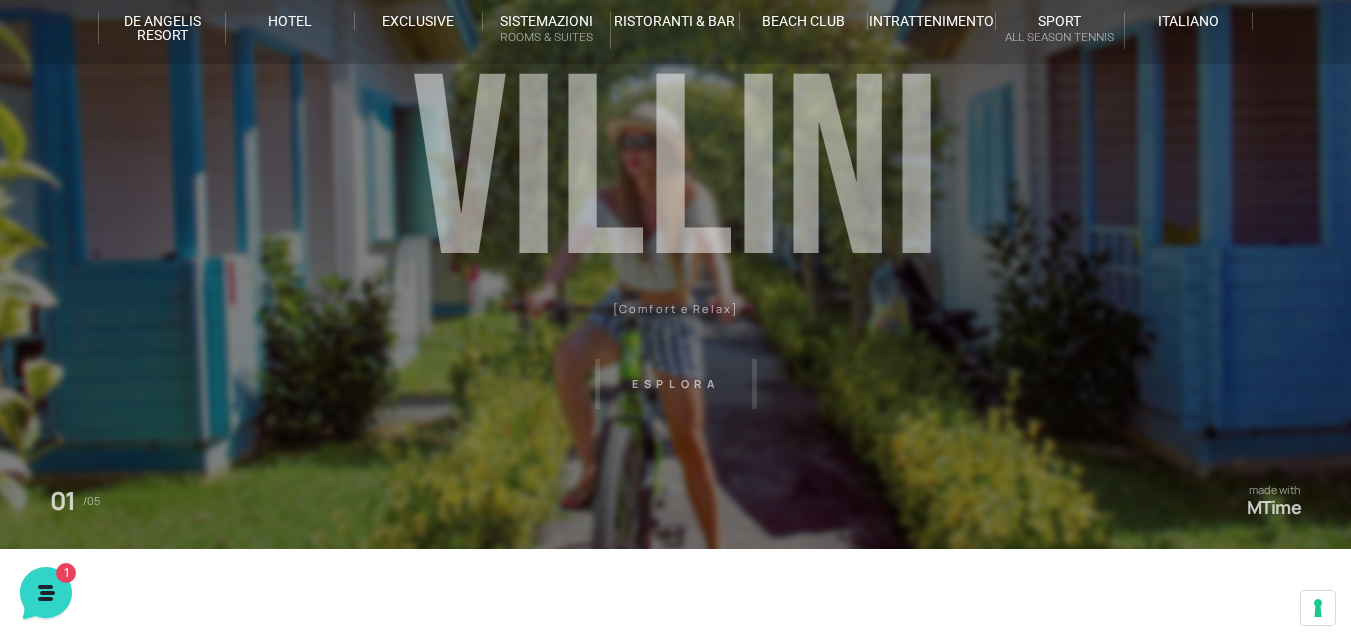 scroll, scrollTop: 0, scrollLeft: 0, axis: both 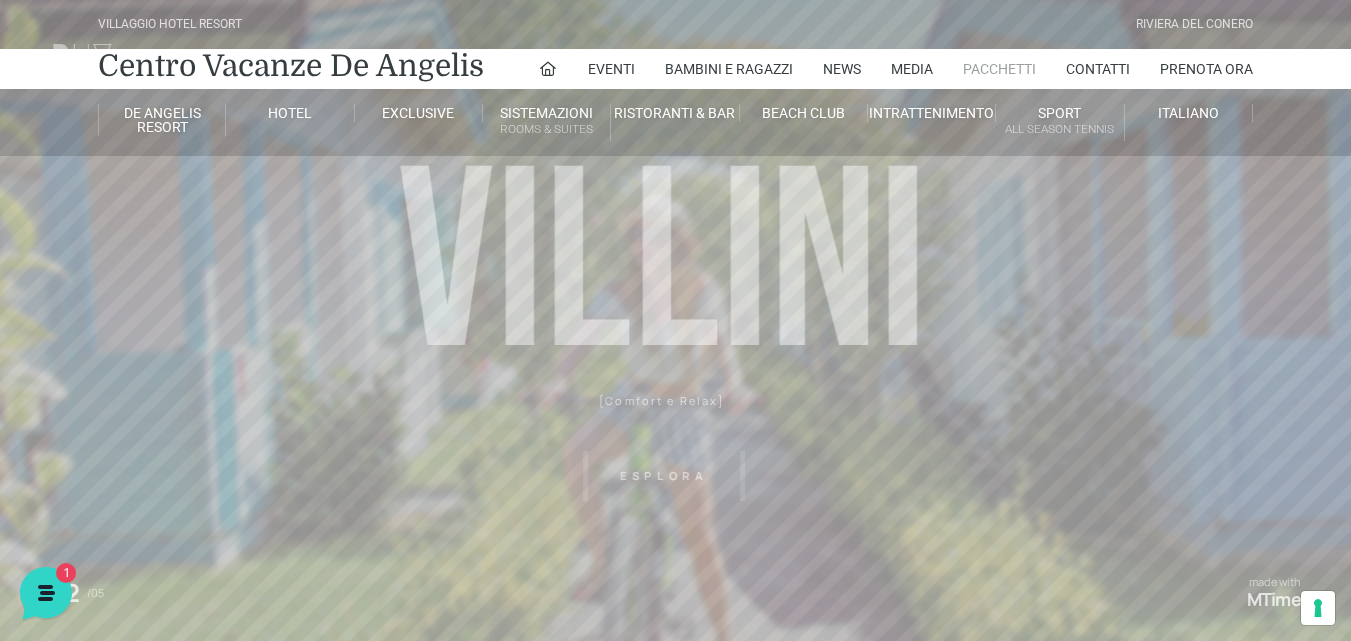 click on "Pacchetti" at bounding box center [999, 69] 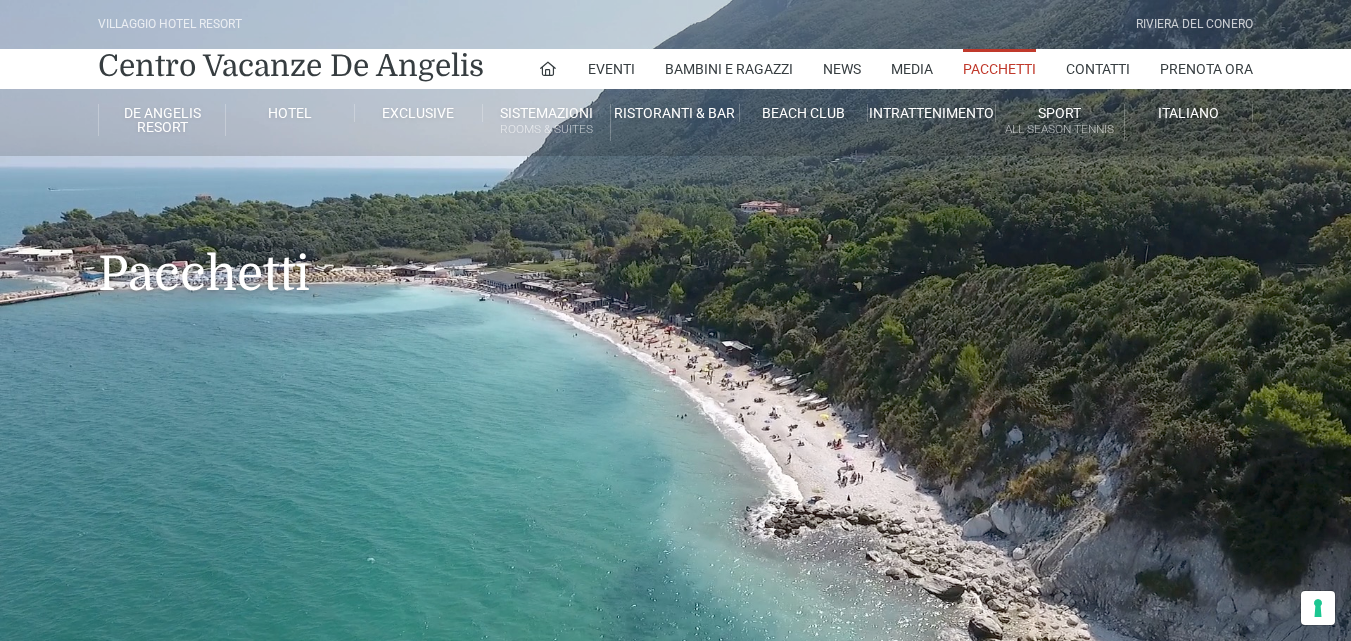 scroll, scrollTop: 0, scrollLeft: 0, axis: both 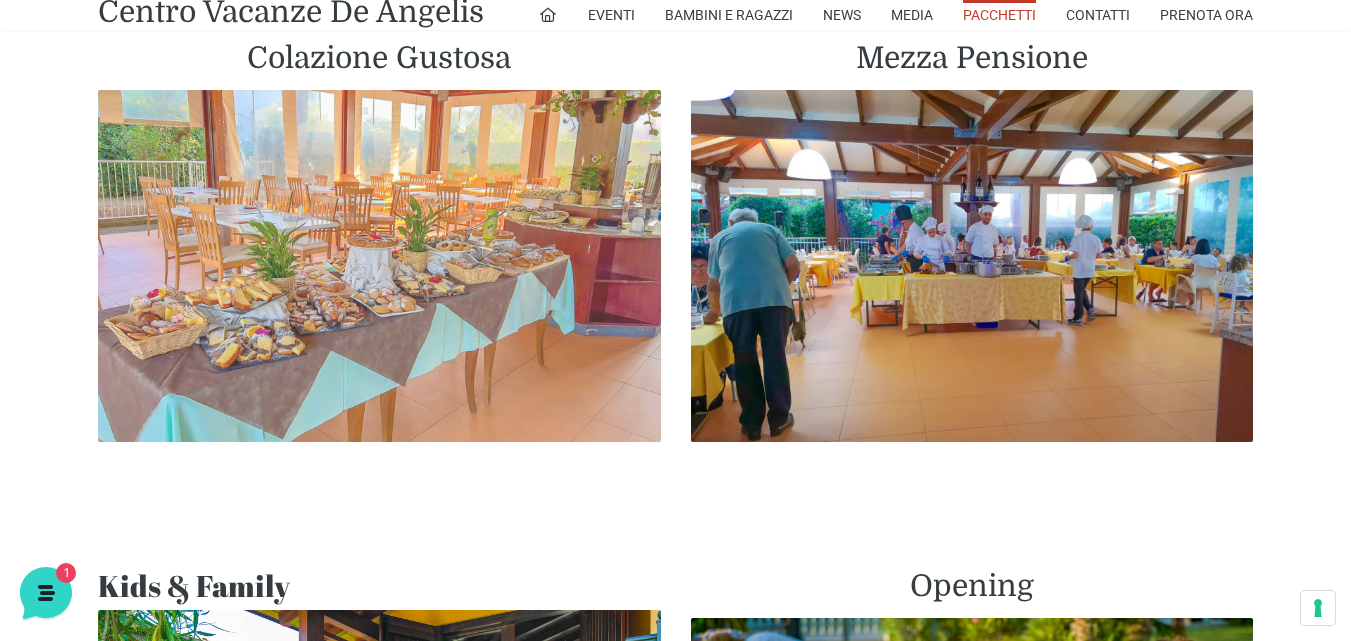 click at bounding box center [379, 266] 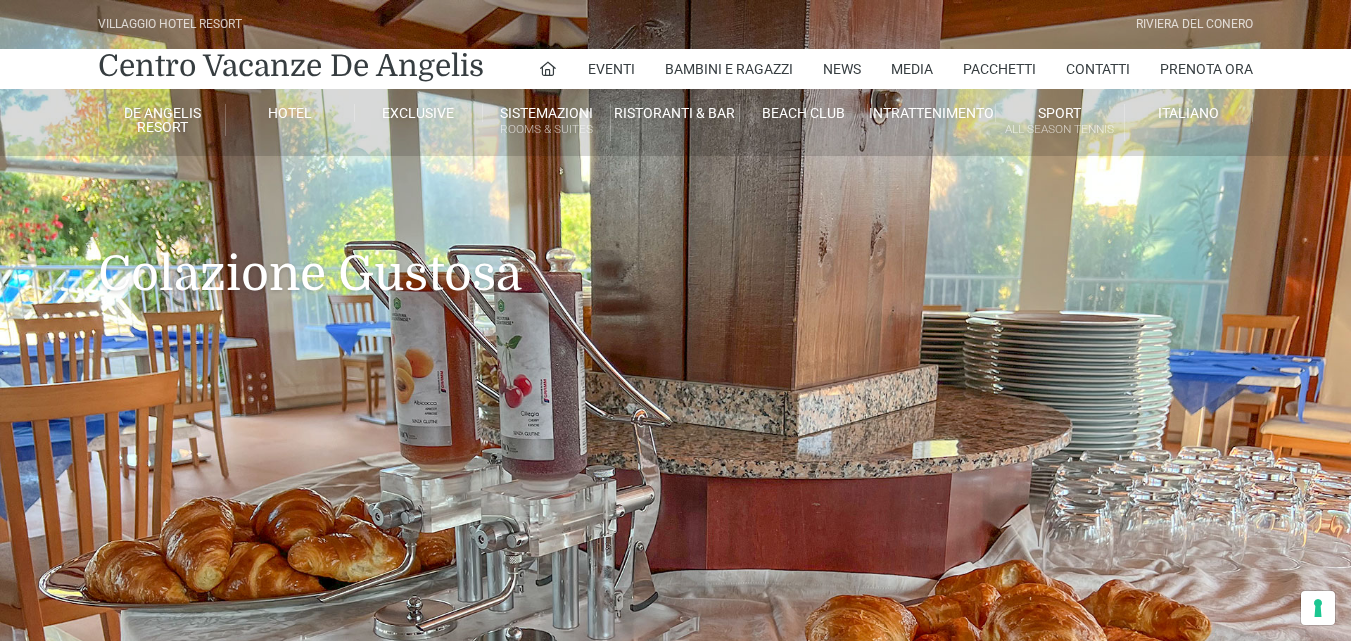 scroll, scrollTop: 0, scrollLeft: 0, axis: both 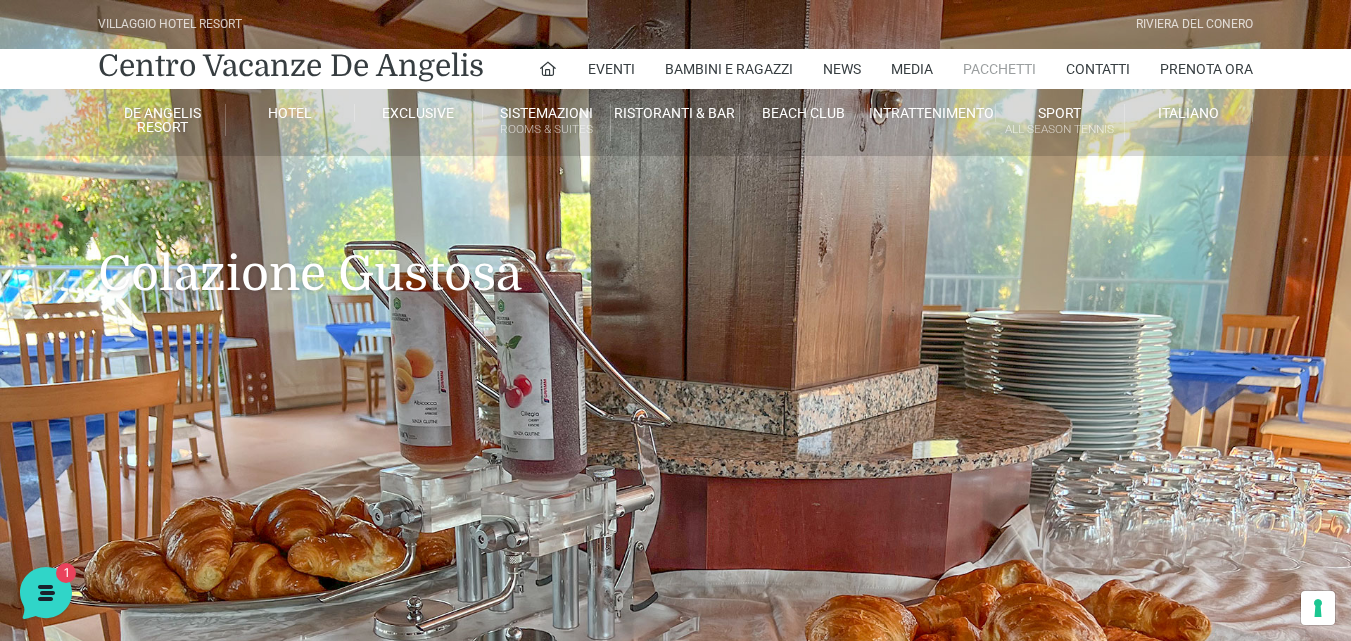 click on "Pacchetti" at bounding box center [999, 69] 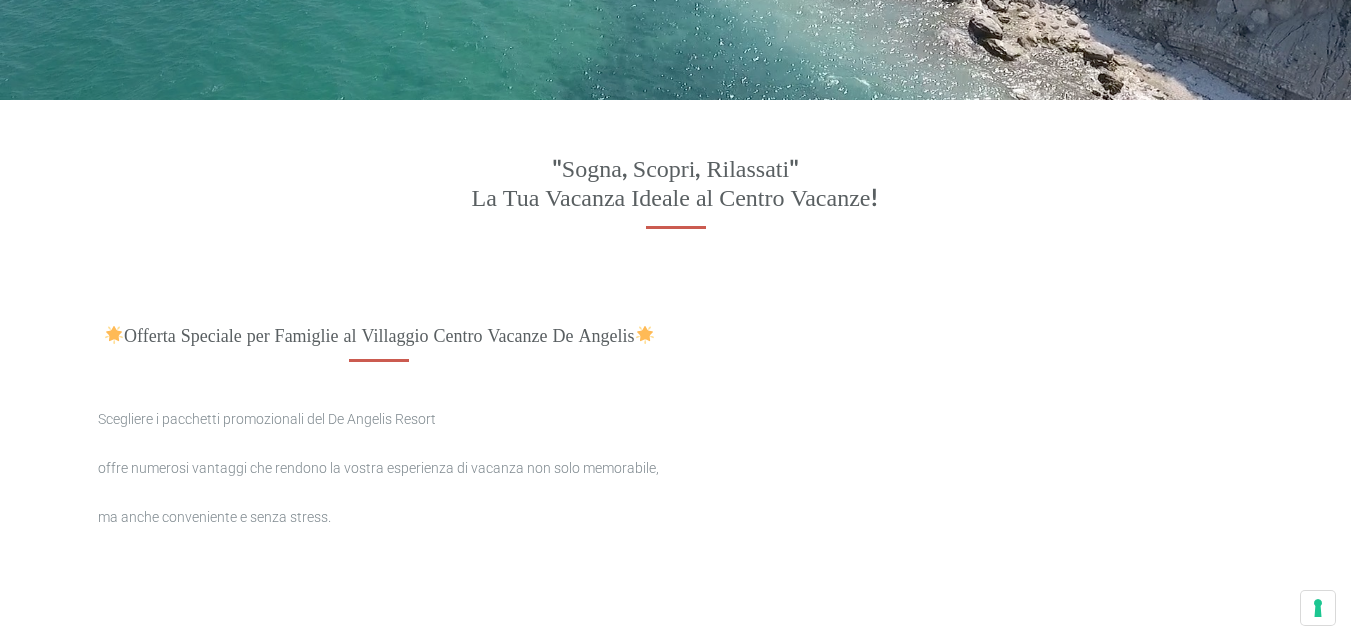 scroll, scrollTop: 600, scrollLeft: 0, axis: vertical 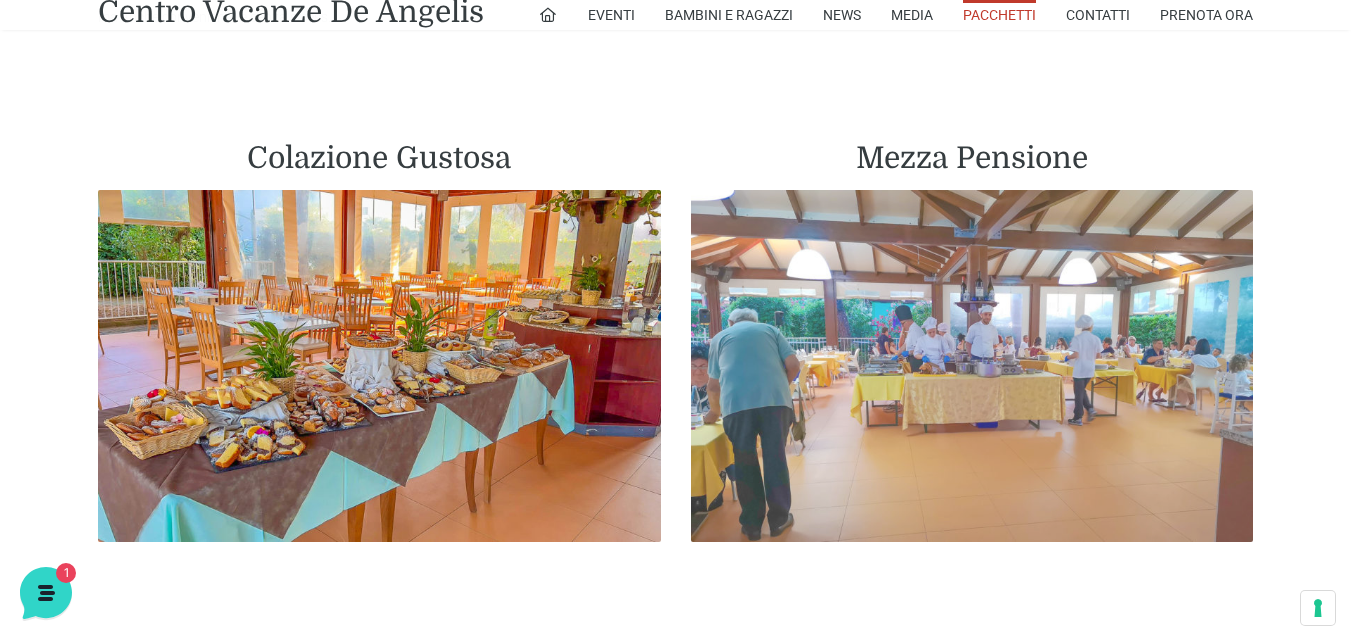 click at bounding box center [972, 366] 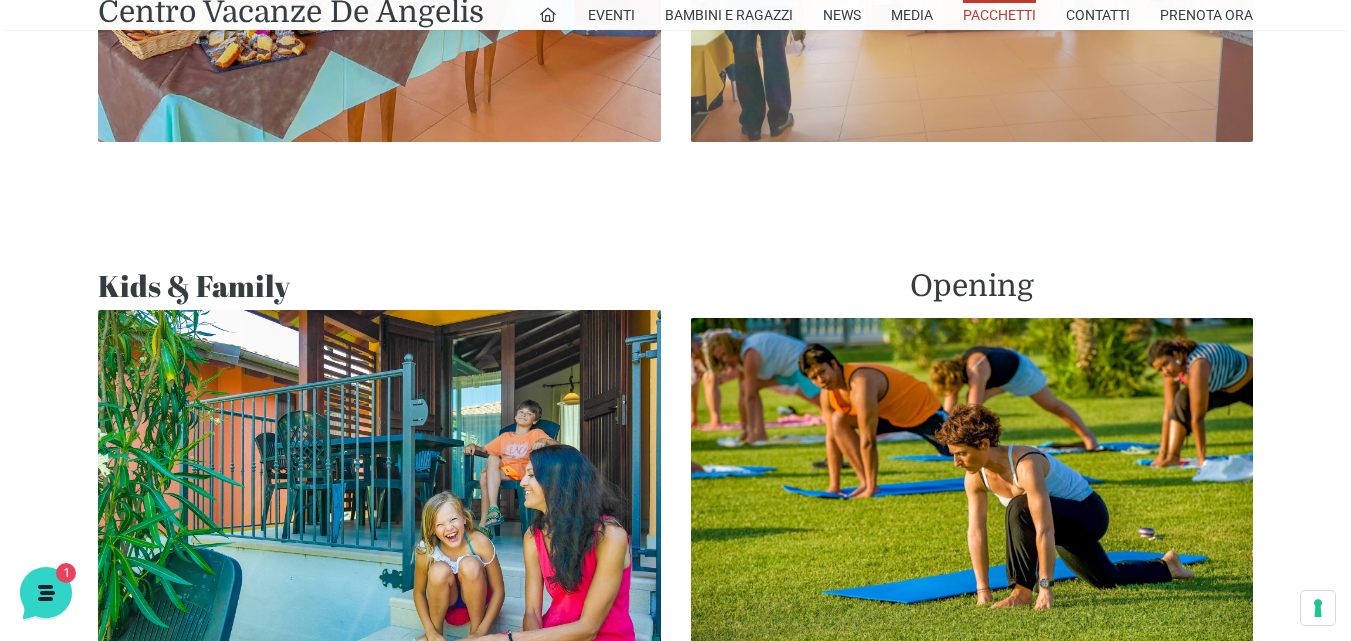 scroll, scrollTop: 1600, scrollLeft: 0, axis: vertical 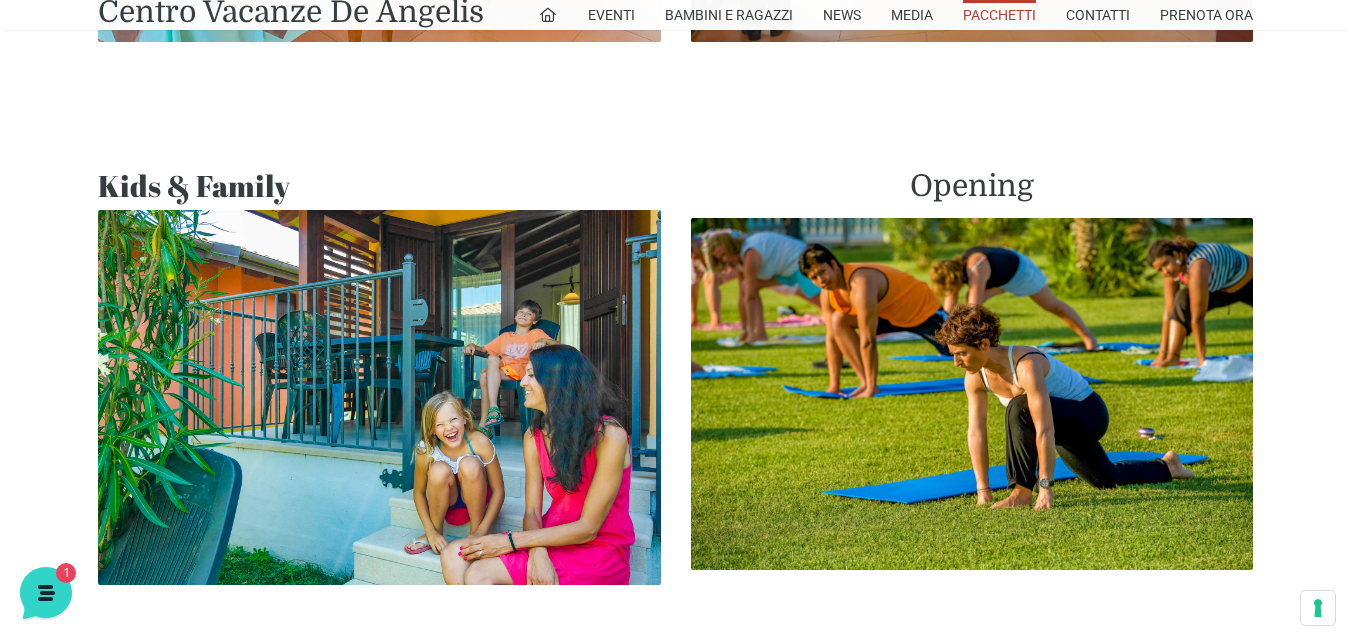click at bounding box center (379, 397) 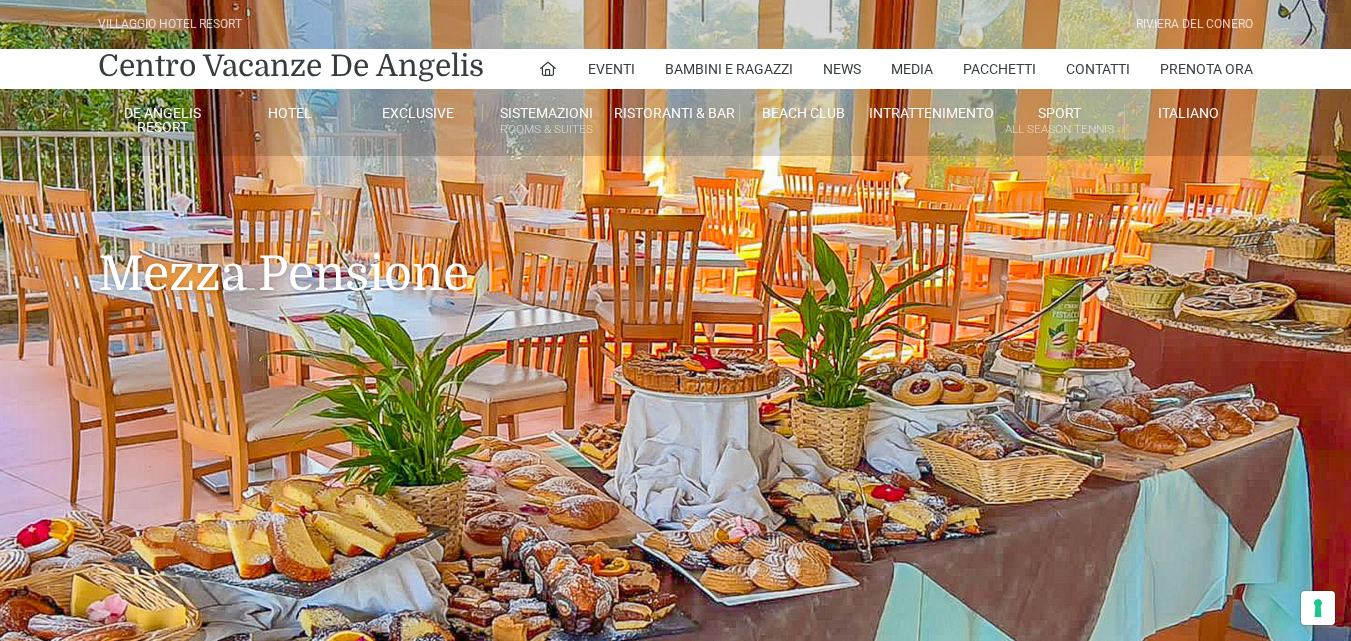 scroll, scrollTop: 200, scrollLeft: 0, axis: vertical 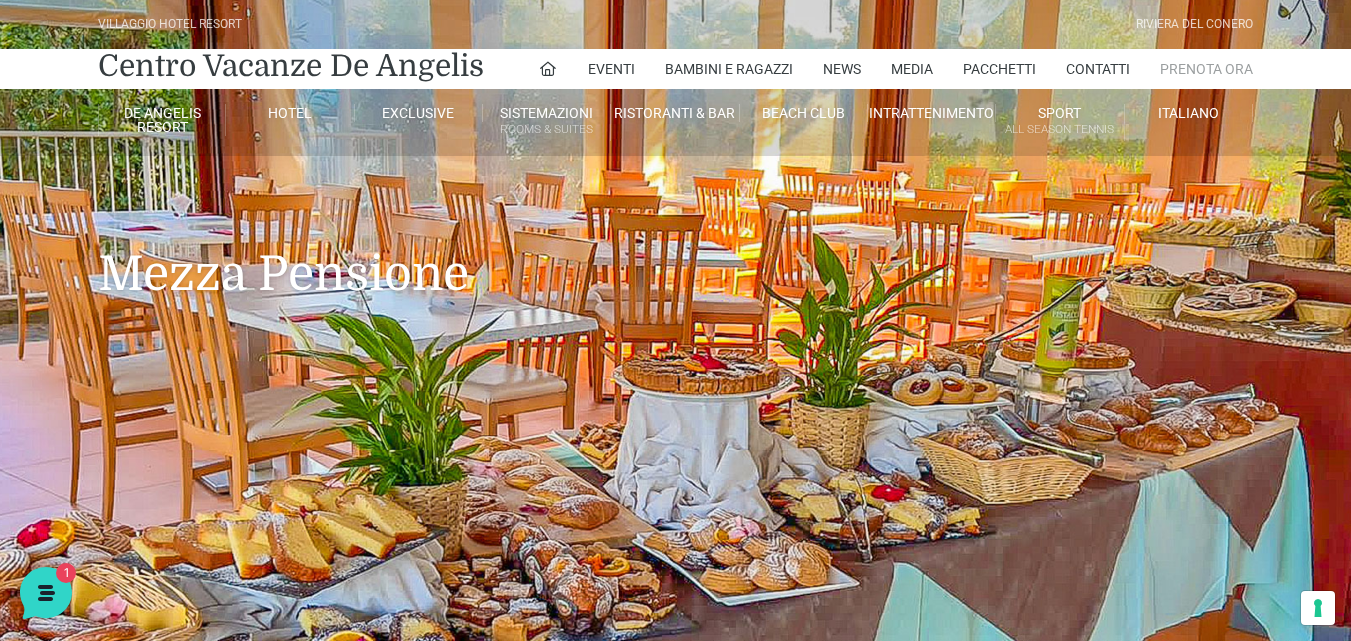 click on "Prenota Ora" at bounding box center [1206, 69] 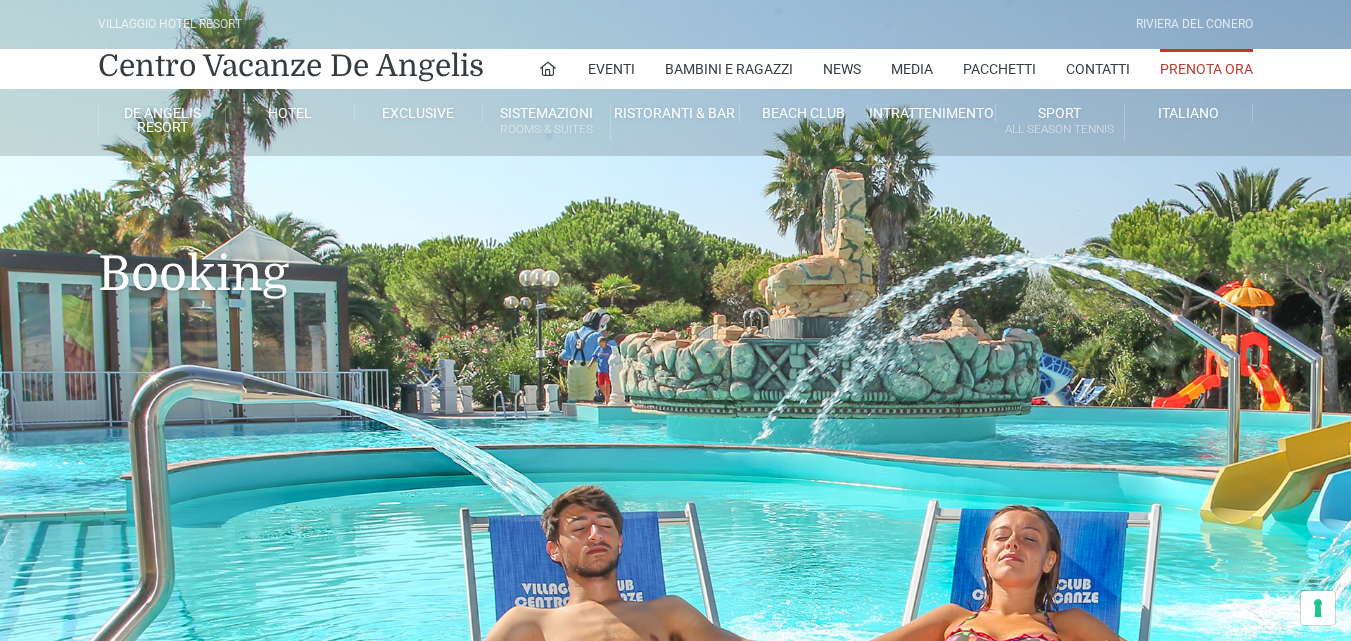 scroll, scrollTop: 0, scrollLeft: 0, axis: both 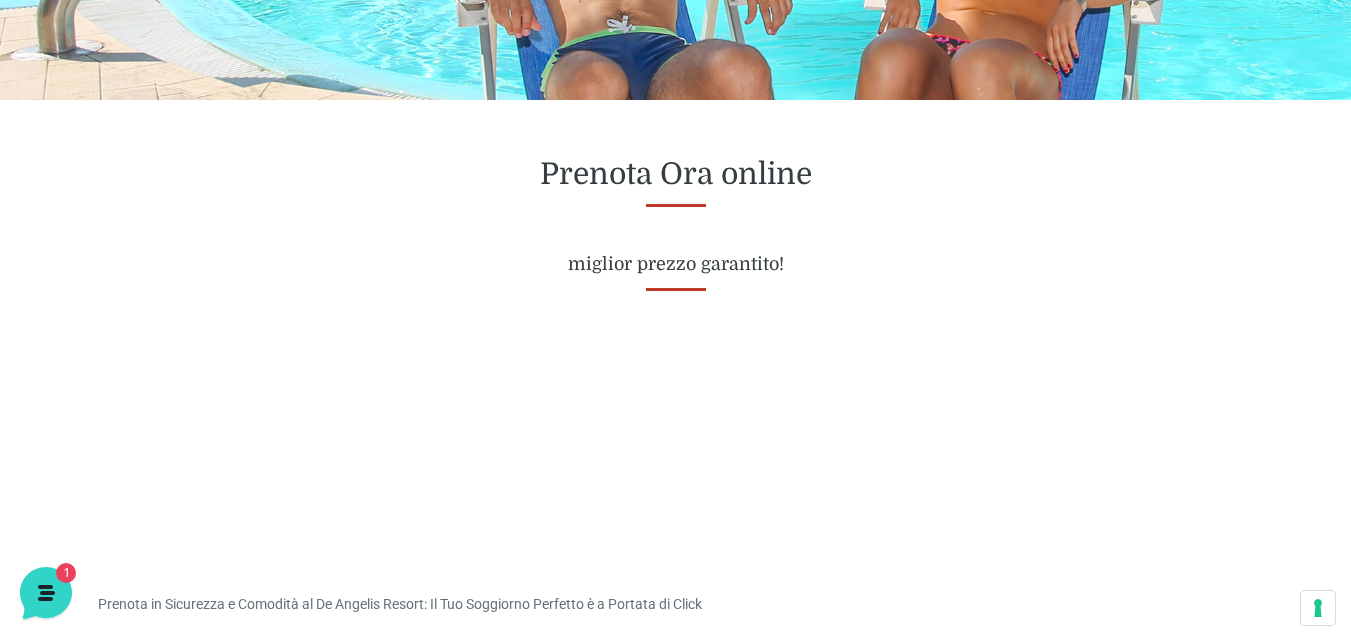 click on "miglior prezzo garantito!" at bounding box center [675, 265] 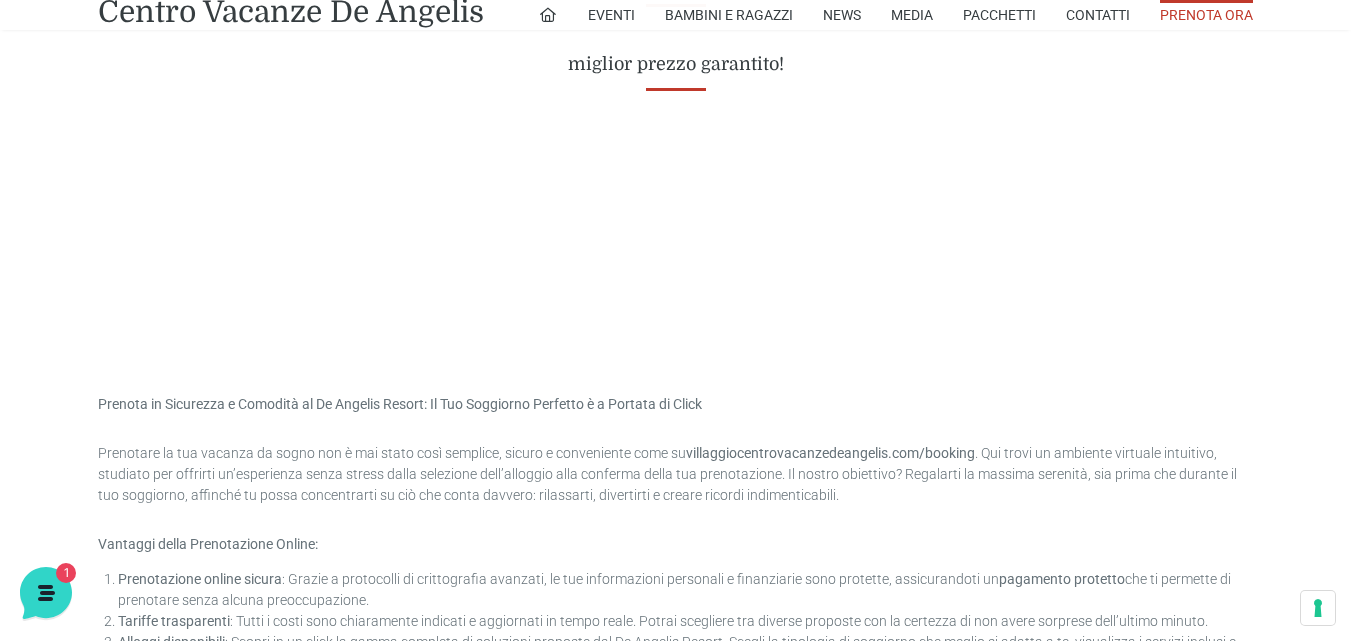 click on "Prenota Ora online
miglior prezzo garantito!
Prenota in Sicurezza e Comodità al De Angelis Resort: Il Tuo Soggiorno Perfetto è a Portata di Click
Prenotare la tua vacanza da sogno non è mai stato così semplice, sicuro e conveniente come su  villaggiocentrovacanzedeangelis.com/booking . Qui trovi un ambiente virtuale intuitivo, studiato per offrirti un’esperienza senza stress dalla selezione dell’alloggio alla conferma della tua prenotazione. Il nostro obiettivo? Regalarti la massima serenità, sia prima che durante il tuo soggiorno, affinché tu possa concentrarti su ciò che conta davvero: rilassarti, divertirti e creare ricordi indimenticabili.
Vantaggi della Prenotazione Online:
Prenotazione online sicura : Grazie a protocolli di crittografia avanzati, le tue informazioni personali e finanziarie sono protette, assicurandoti un  pagamento protetto" at bounding box center [675, 581] 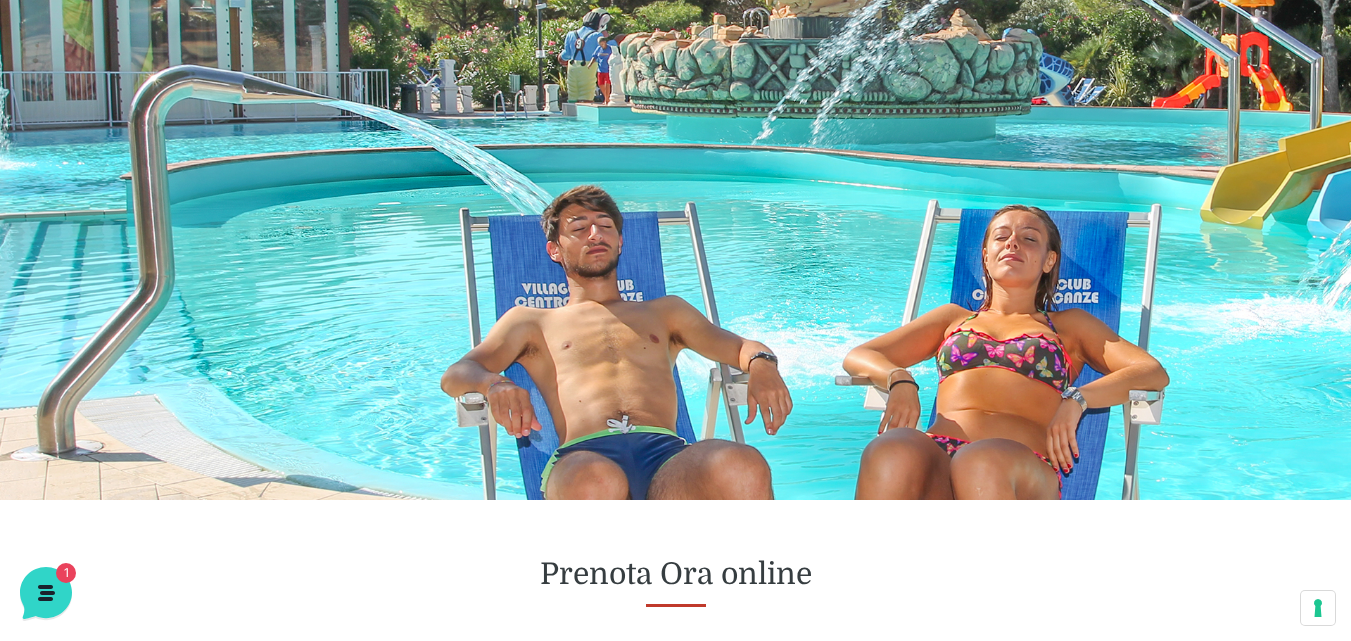 scroll, scrollTop: 0, scrollLeft: 0, axis: both 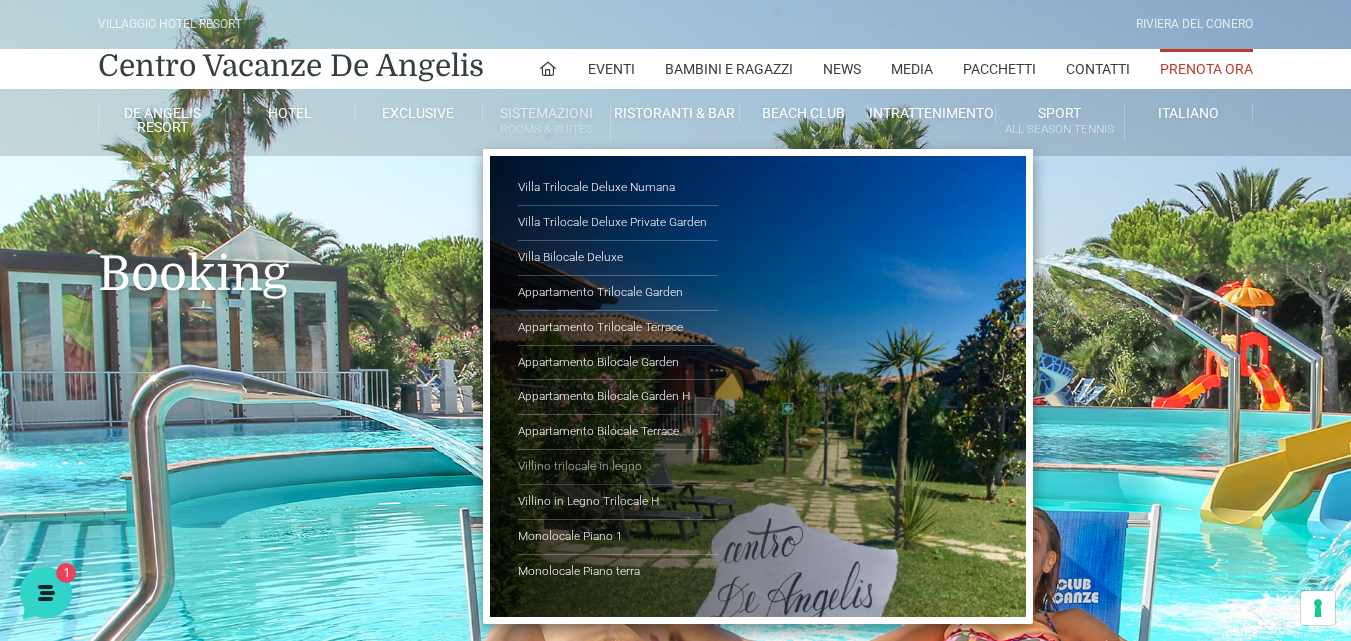 click on "Villino trilocale in legno" at bounding box center (618, 467) 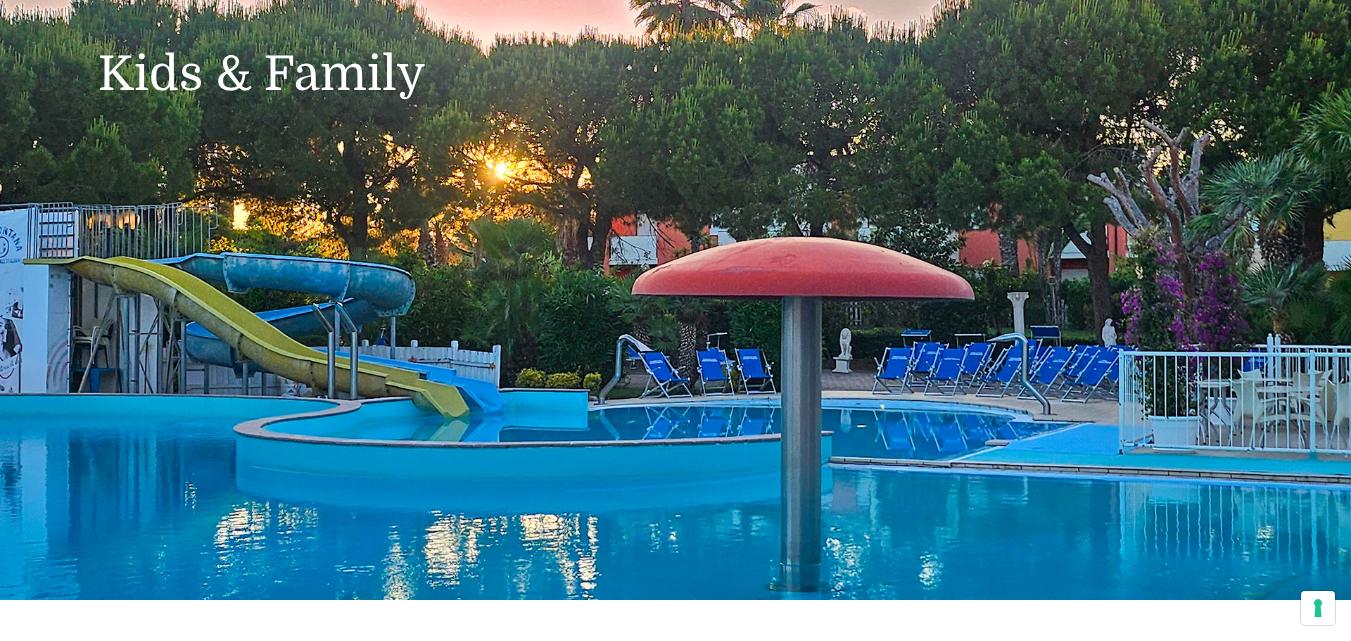 scroll, scrollTop: 500, scrollLeft: 0, axis: vertical 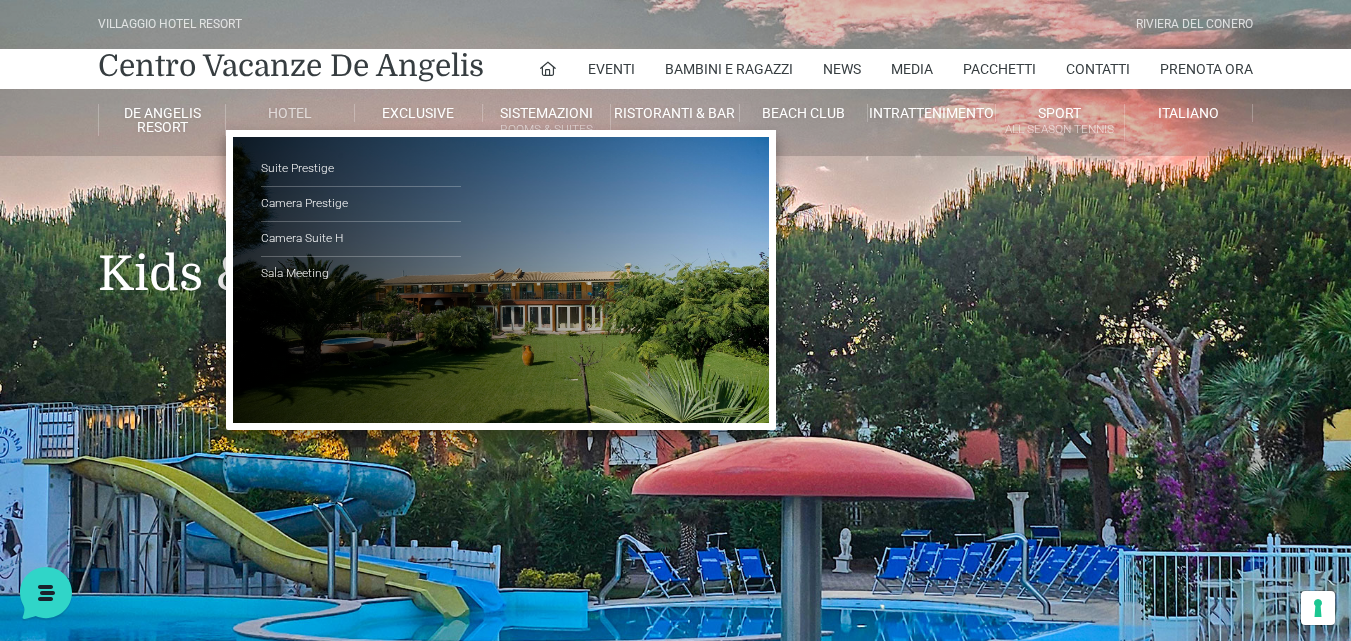 click on "Hotel" at bounding box center (290, 113) 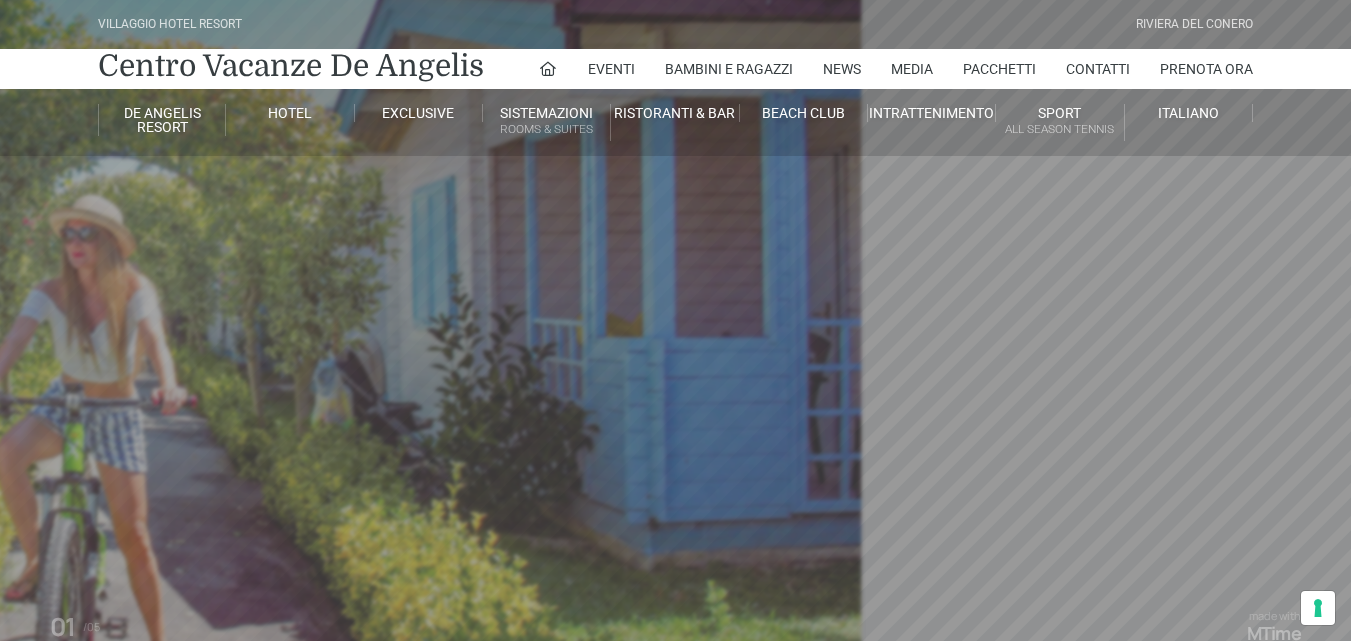 scroll, scrollTop: 0, scrollLeft: 0, axis: both 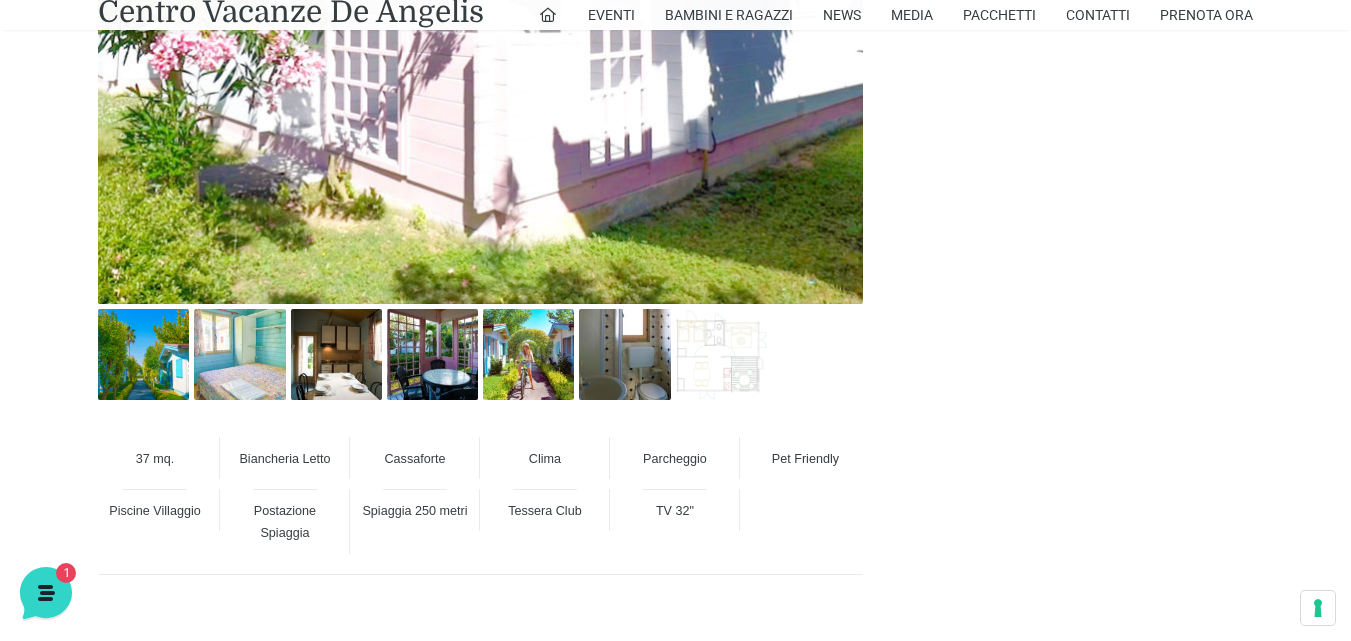 click on "Parcheggio" at bounding box center [675, 459] 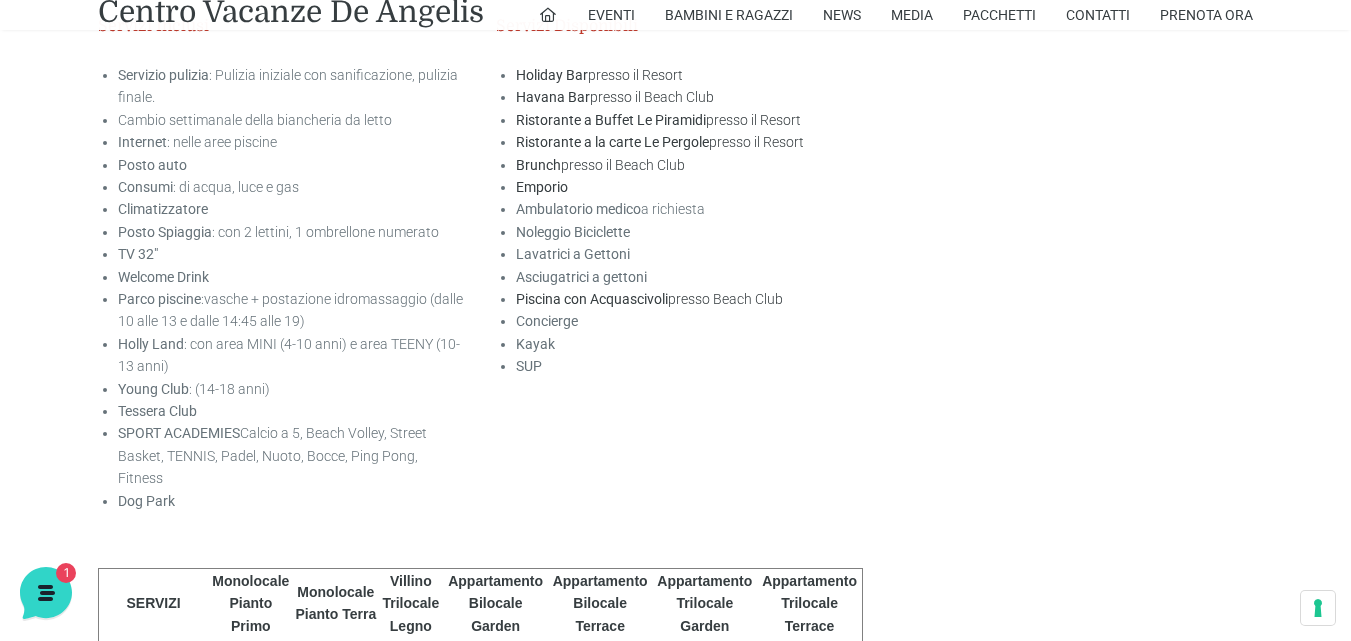 scroll, scrollTop: 3100, scrollLeft: 0, axis: vertical 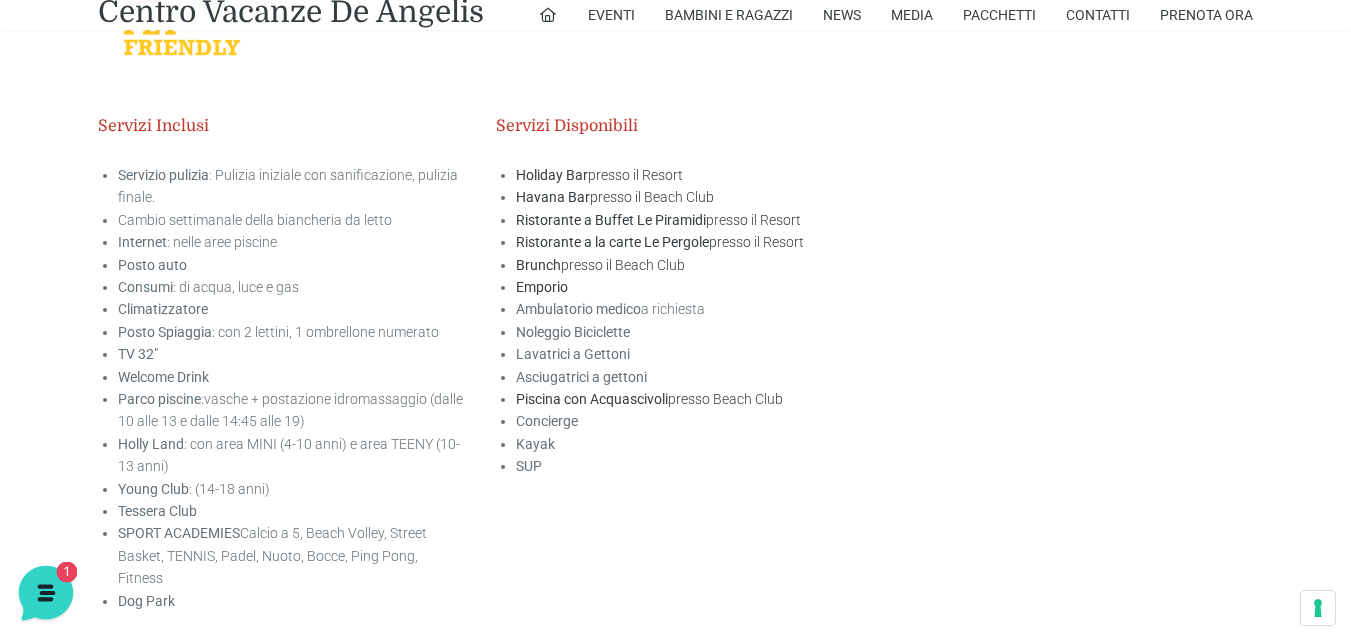click 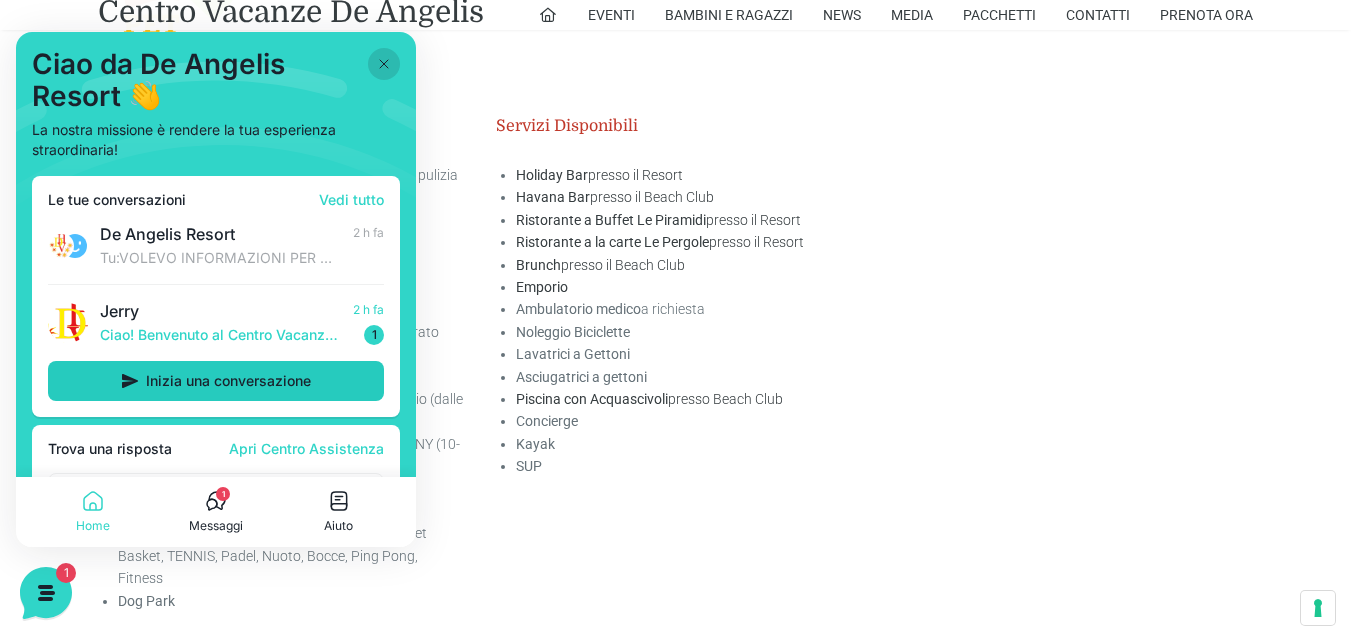 scroll, scrollTop: 70, scrollLeft: 0, axis: vertical 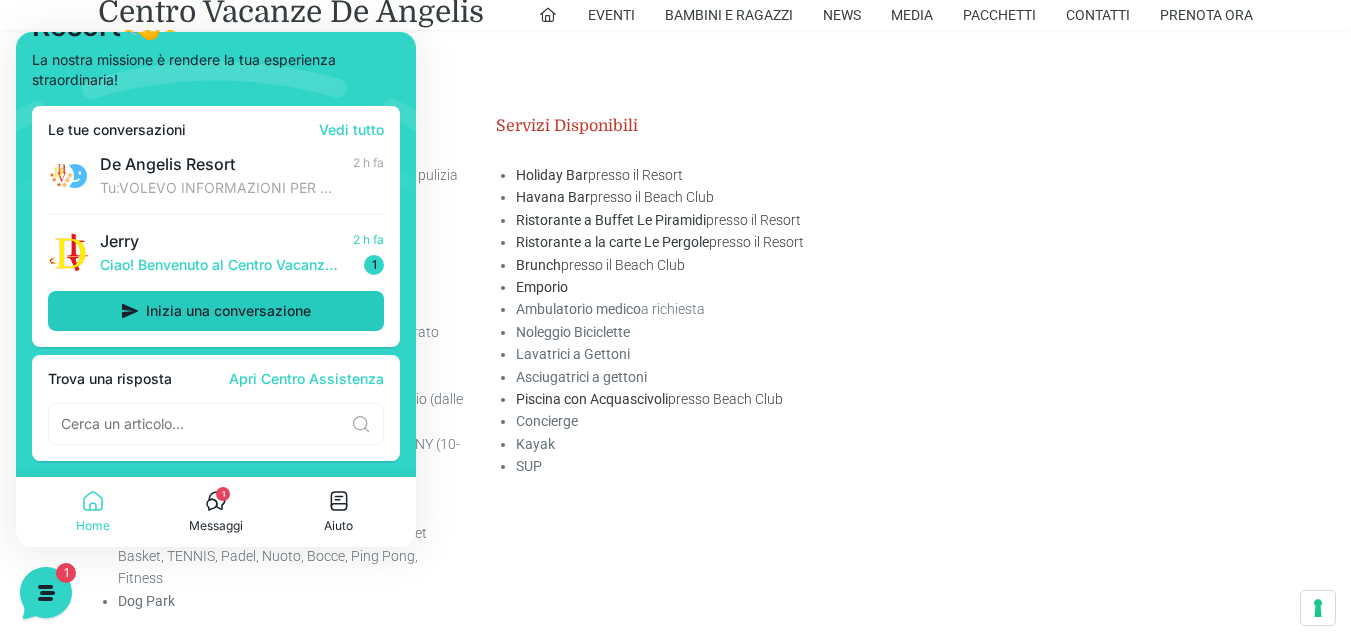click on "Inizia una conversazione" at bounding box center (228, 311) 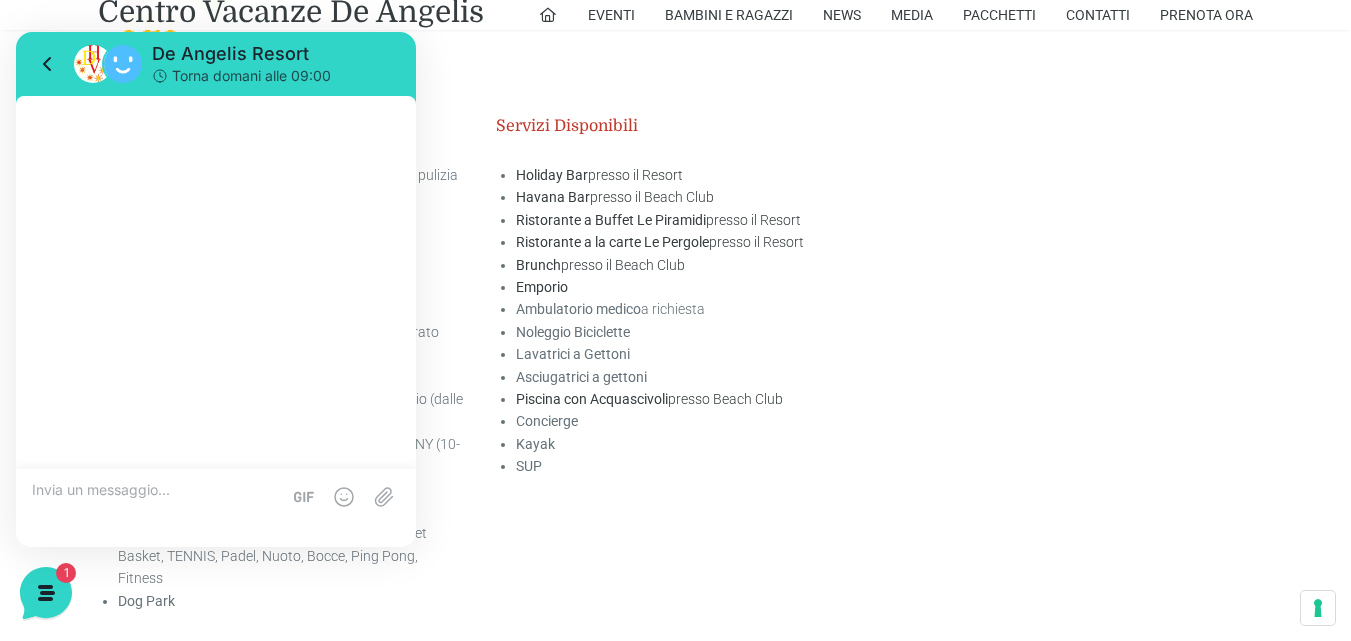 click at bounding box center [156, 508] 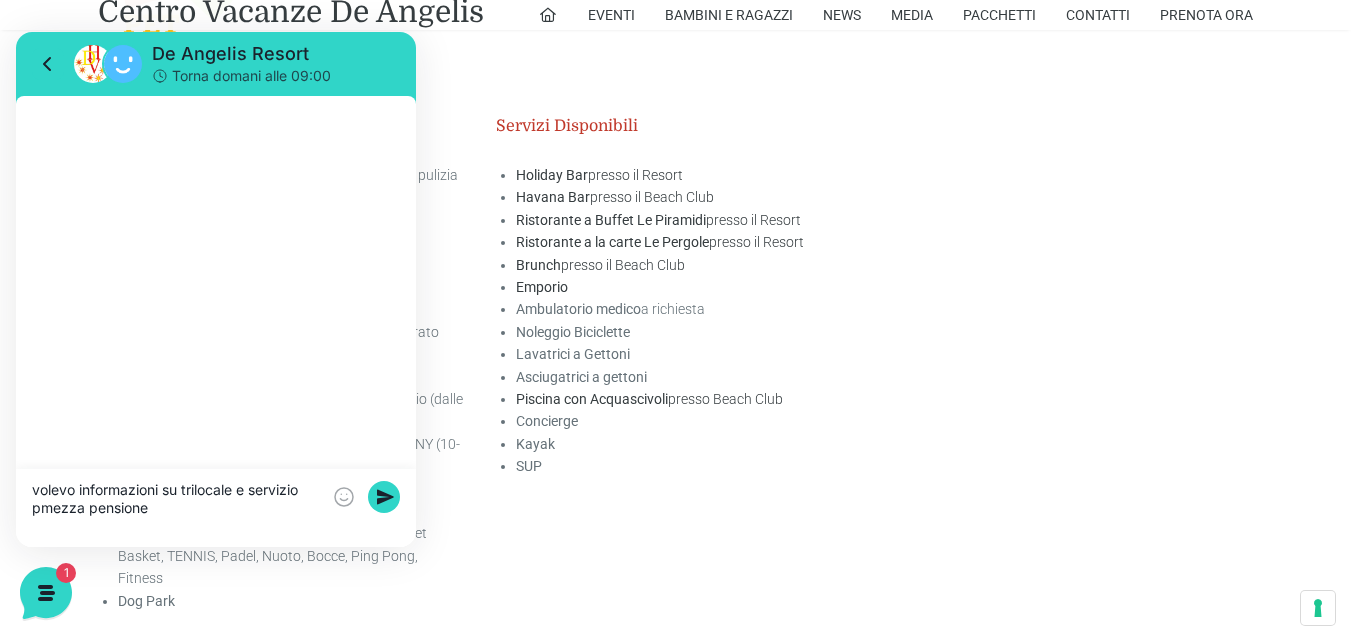 type on "volevo informazioni su trilocale e servizio pmezza pensione" 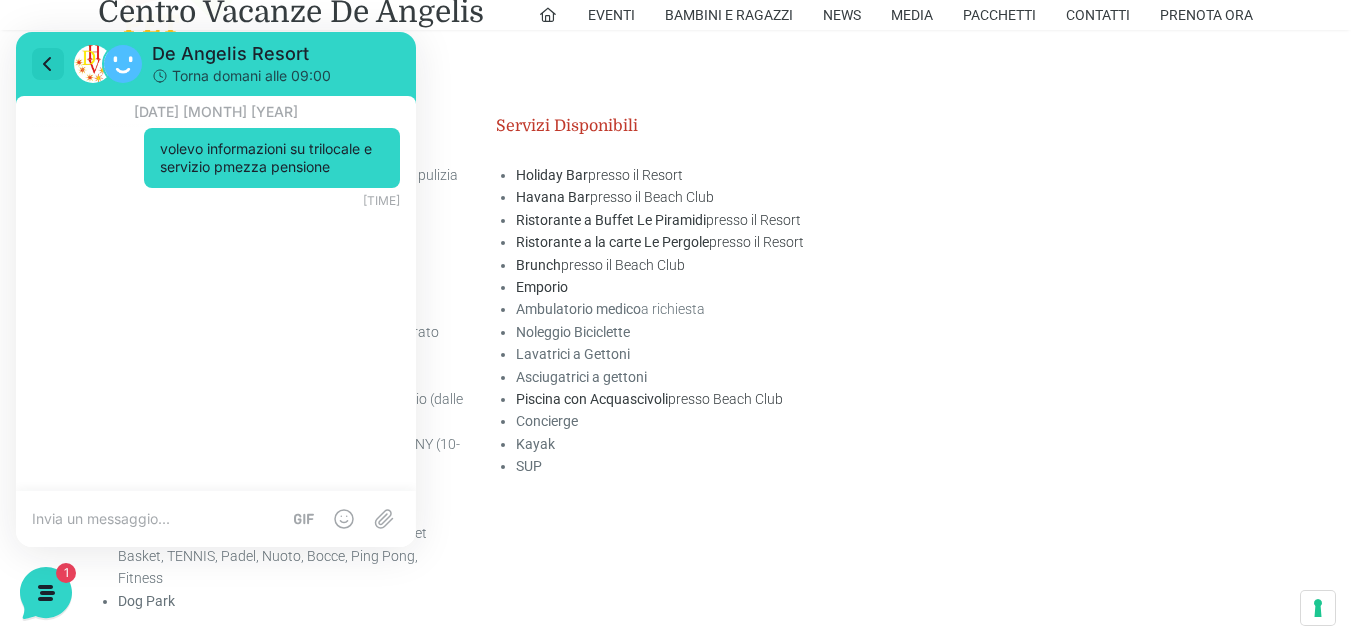 click 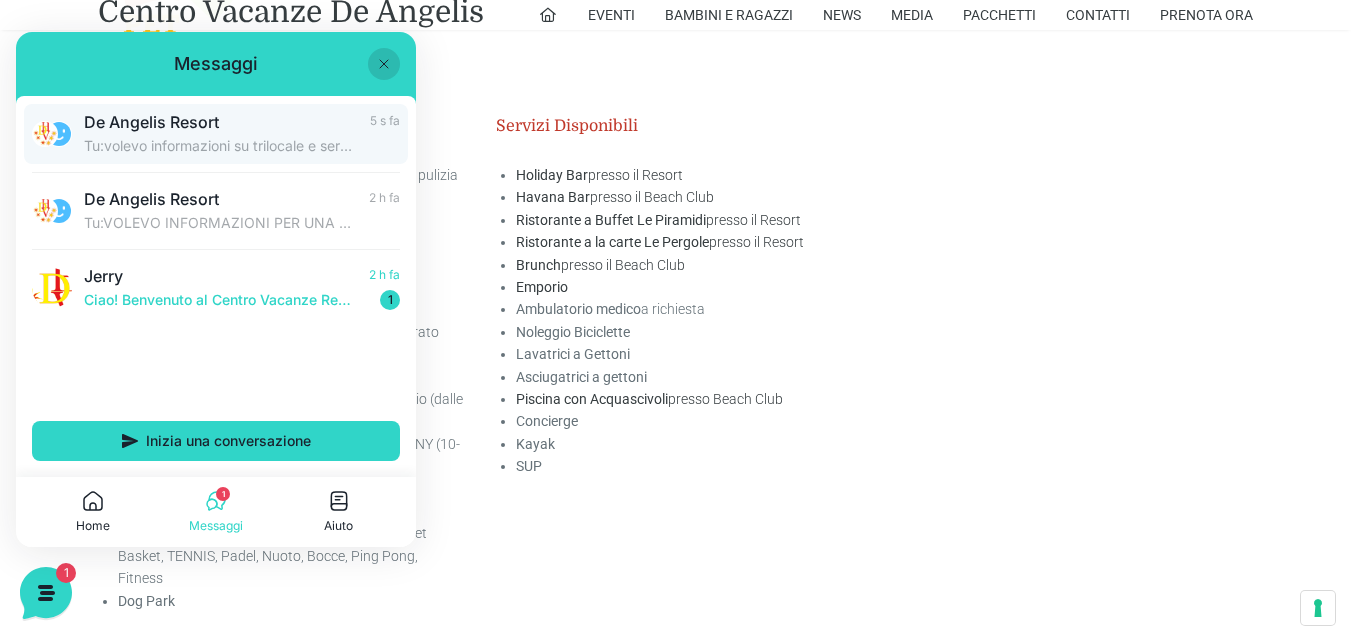 click on "Tu:  volevo informazioni su trilocale e servizio pmezza pensione" at bounding box center [221, 146] 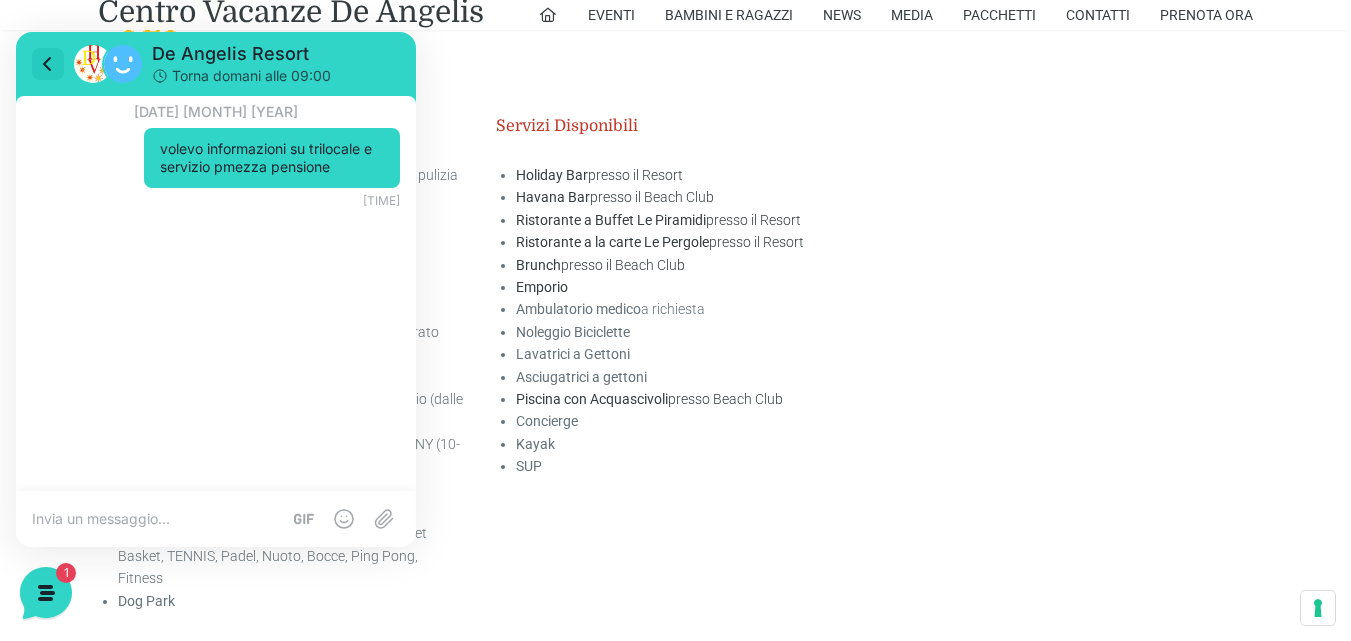 click at bounding box center (48, 64) 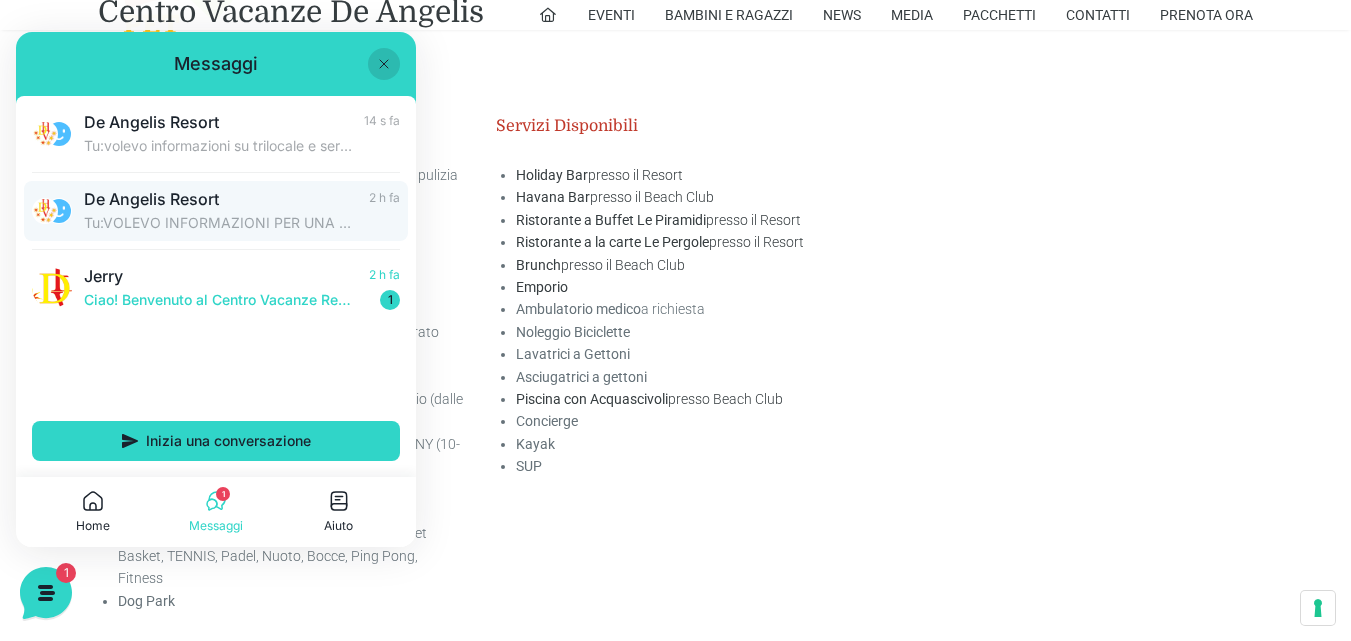click on "Tu:  VOLEVO INFORMAZIONI PER UNA SETTIMANA DA VOI DAL [DATE] AL [DATE] MEZZA PENSIONE" at bounding box center (220, 223) 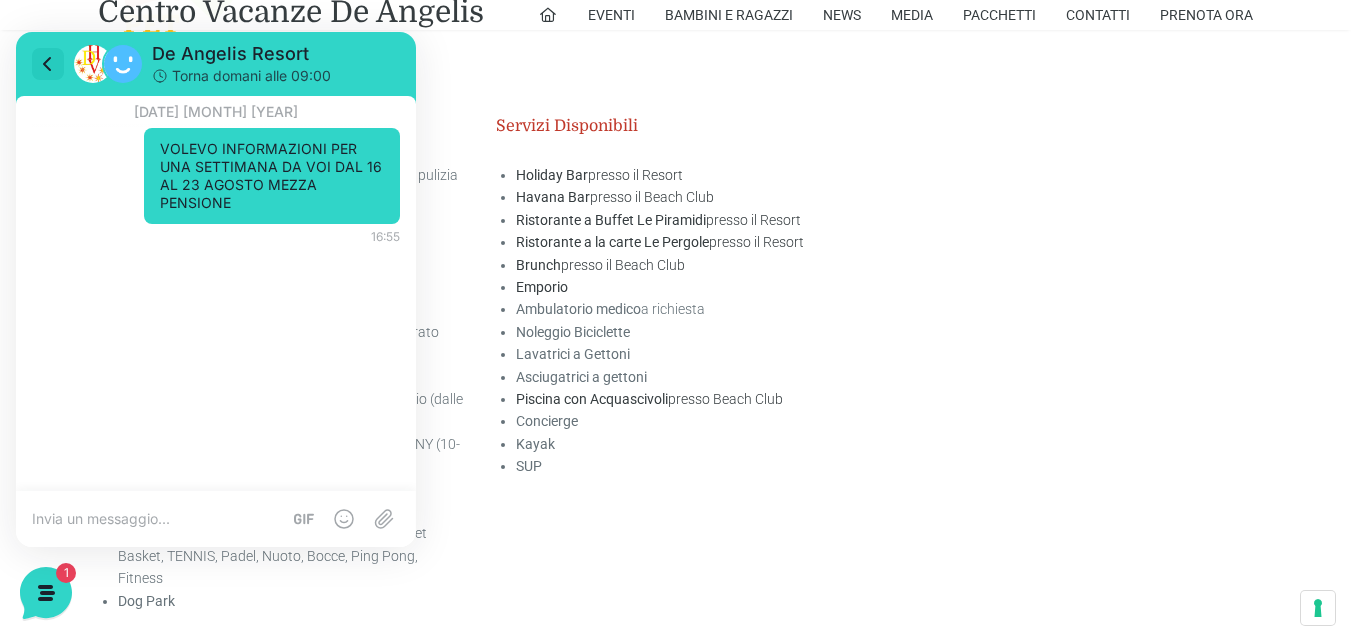 click 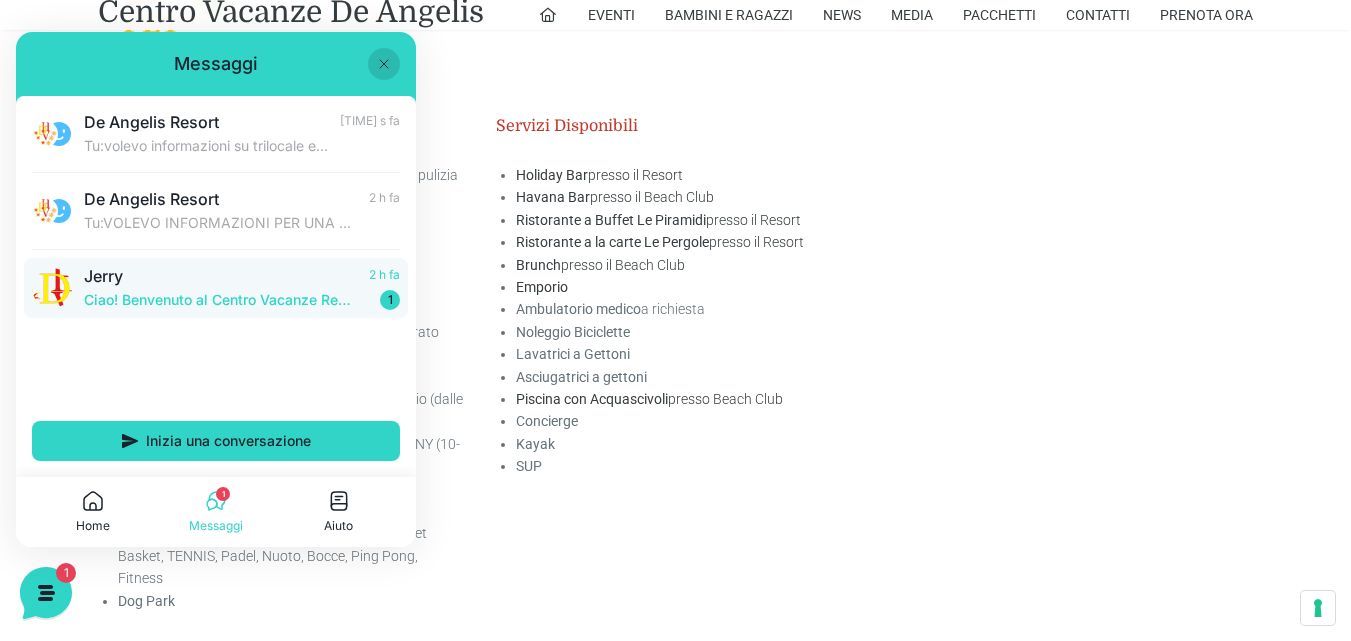 click on "Ciao! Benvenuto al Centro Vacanze Resort! Come posso aiutarti!" at bounding box center (220, 300) 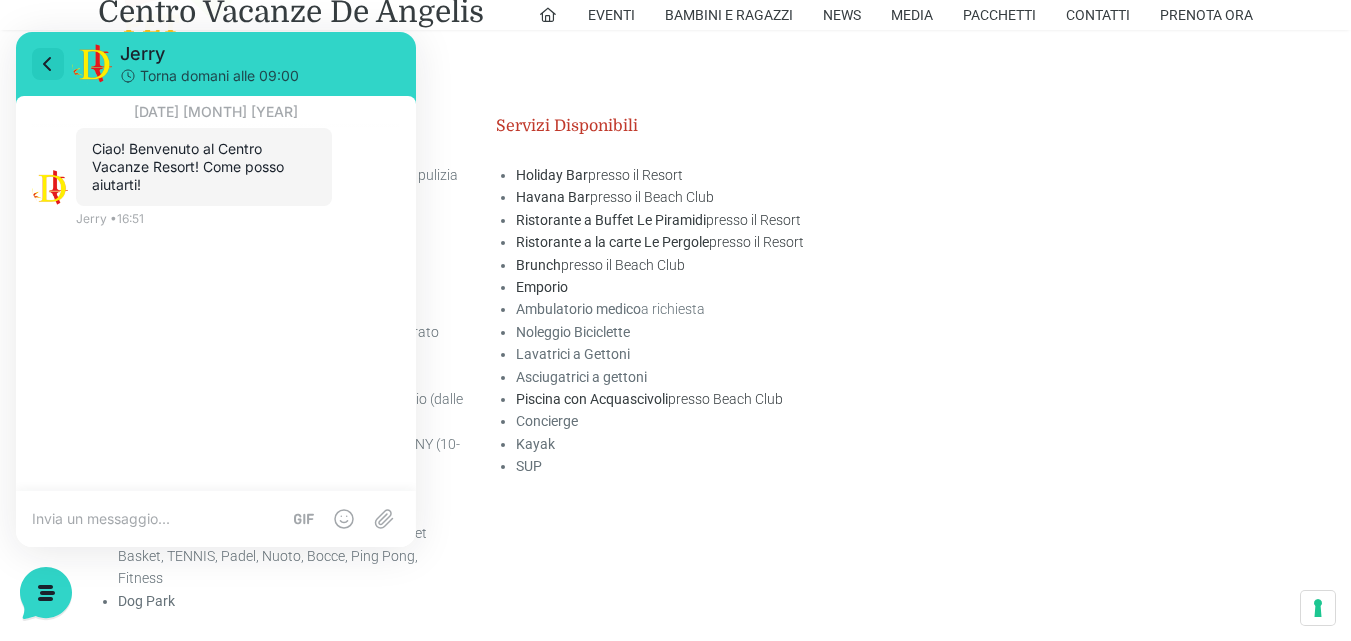 click 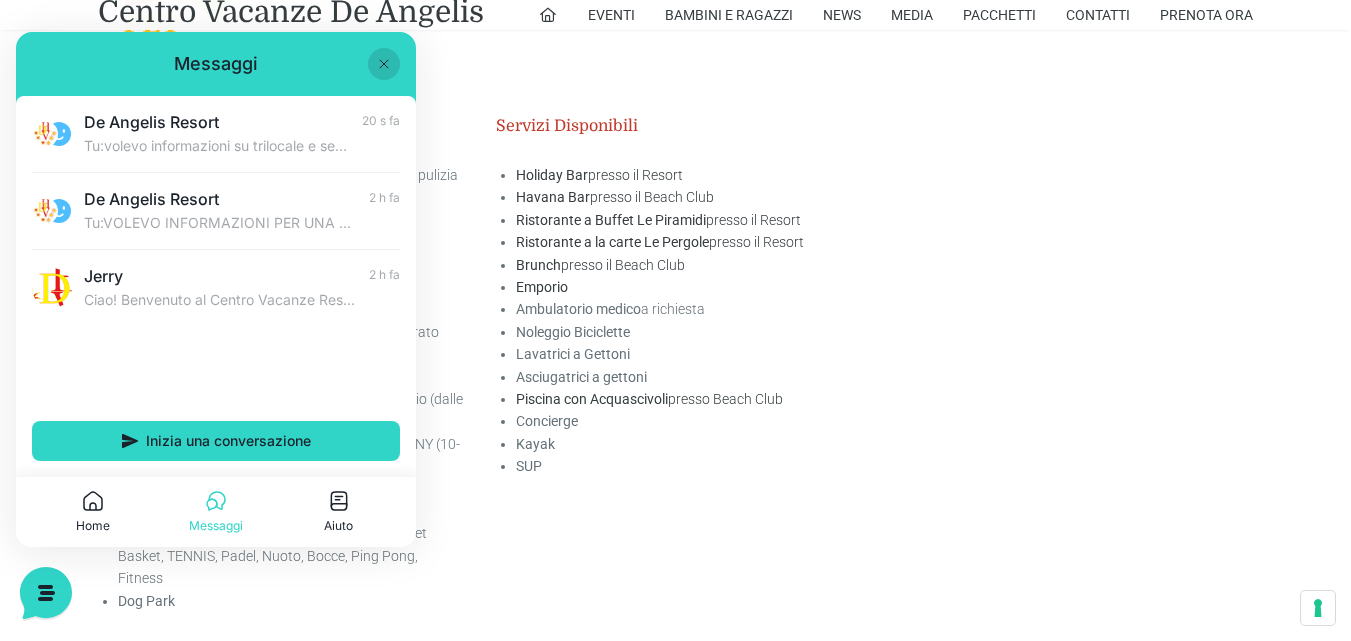 click 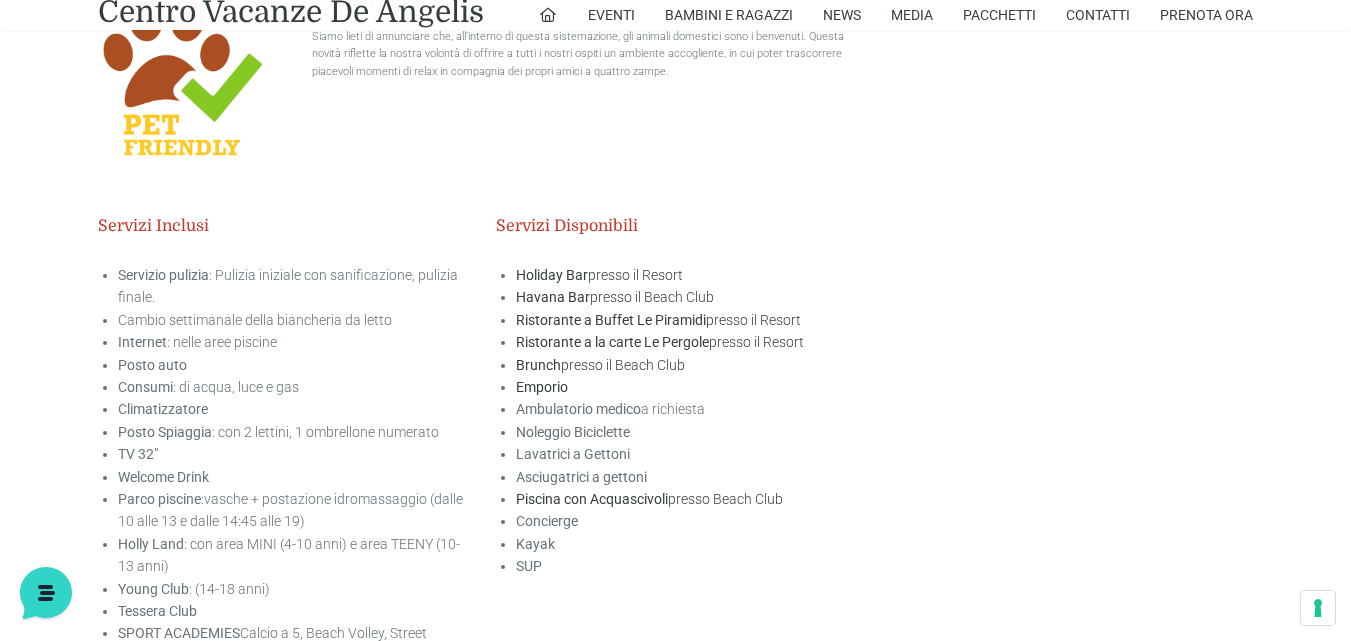 scroll, scrollTop: 3100, scrollLeft: 0, axis: vertical 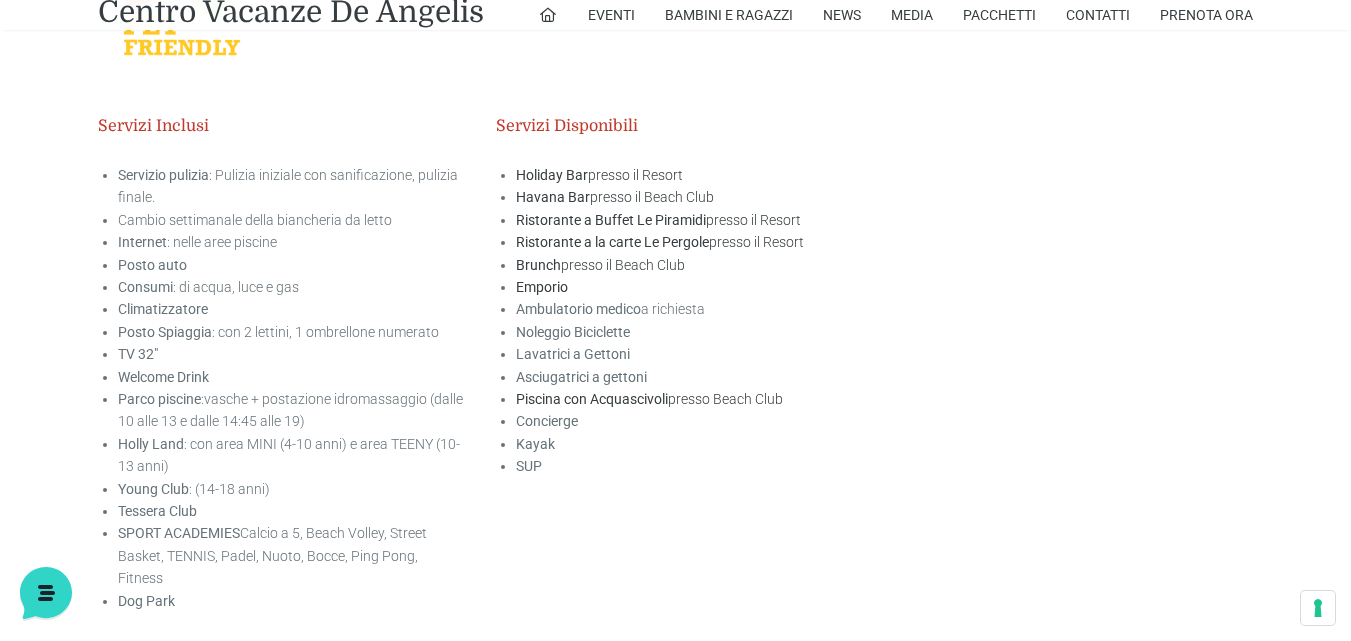 click on "Lavatrici a Gettoni" at bounding box center [573, 354] 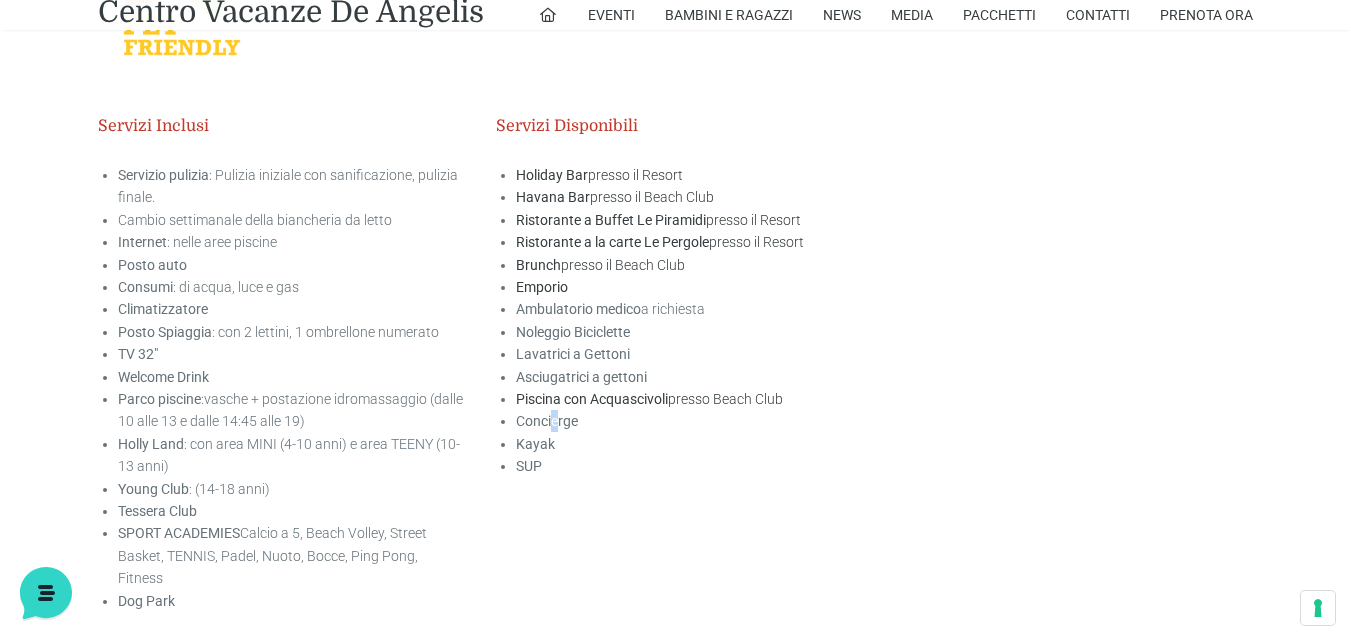 click on "Concierge" at bounding box center (547, 421) 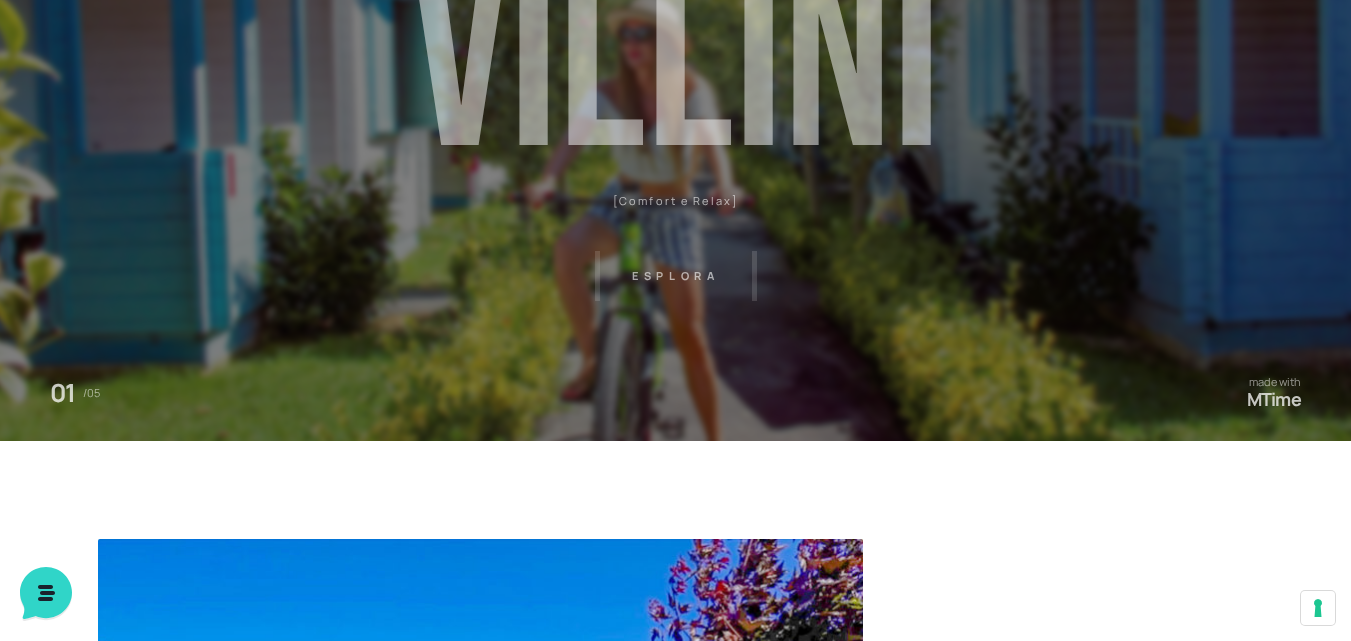 scroll, scrollTop: 0, scrollLeft: 0, axis: both 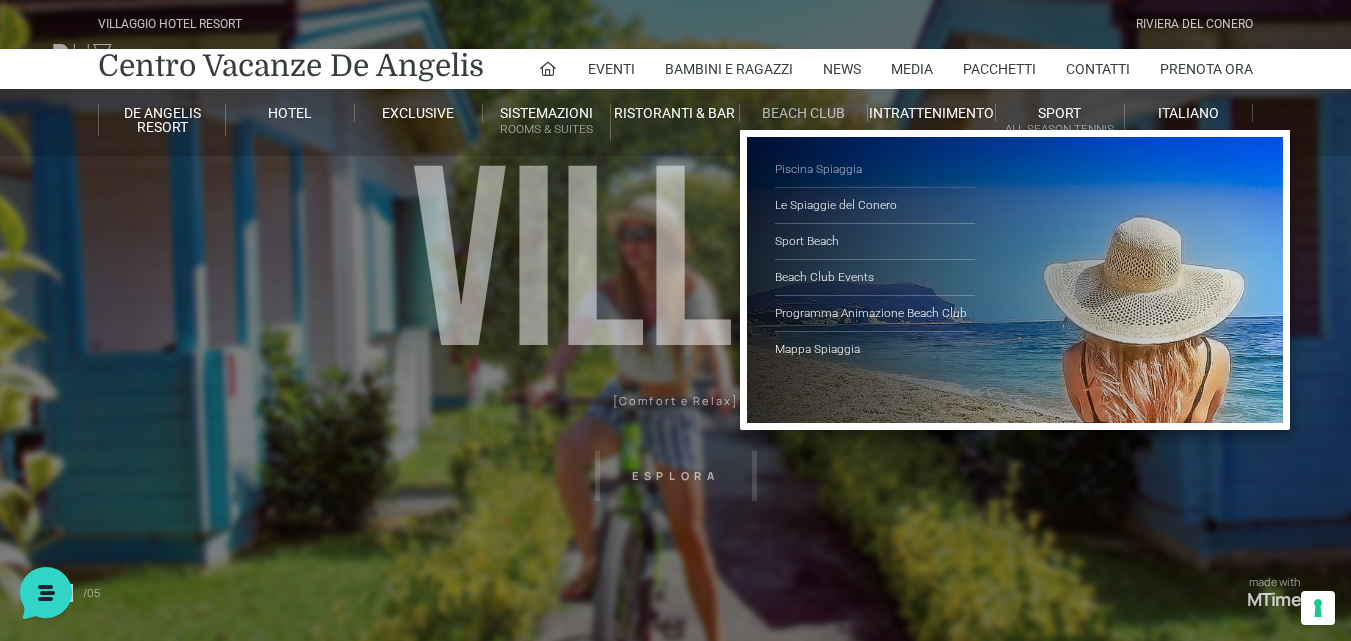 click on "Piscina Spiaggia" at bounding box center [875, 170] 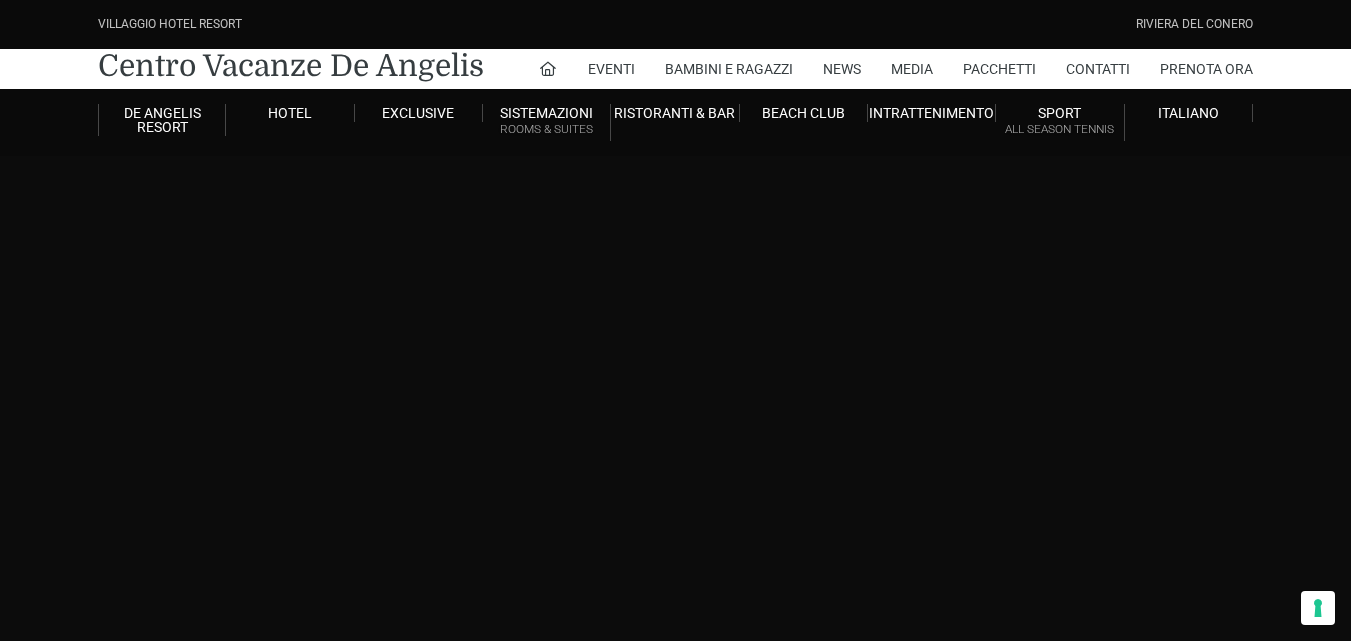 scroll, scrollTop: 0, scrollLeft: 0, axis: both 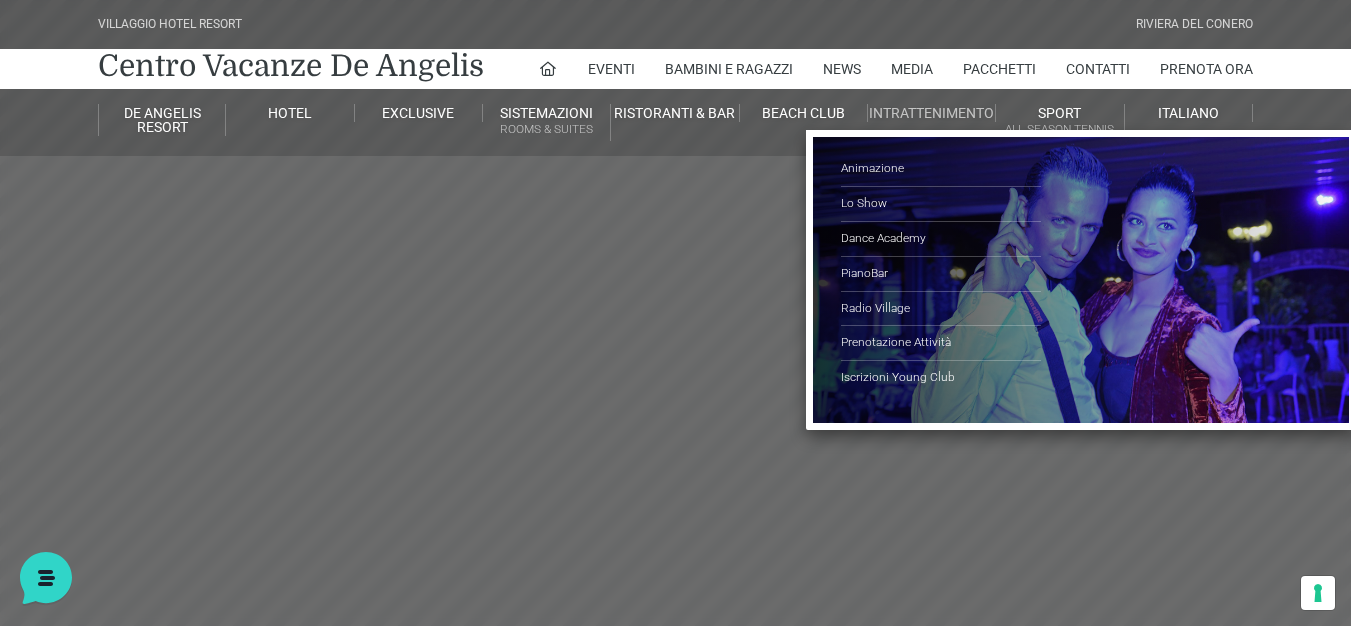 click on "Intrattenimento" at bounding box center [932, 113] 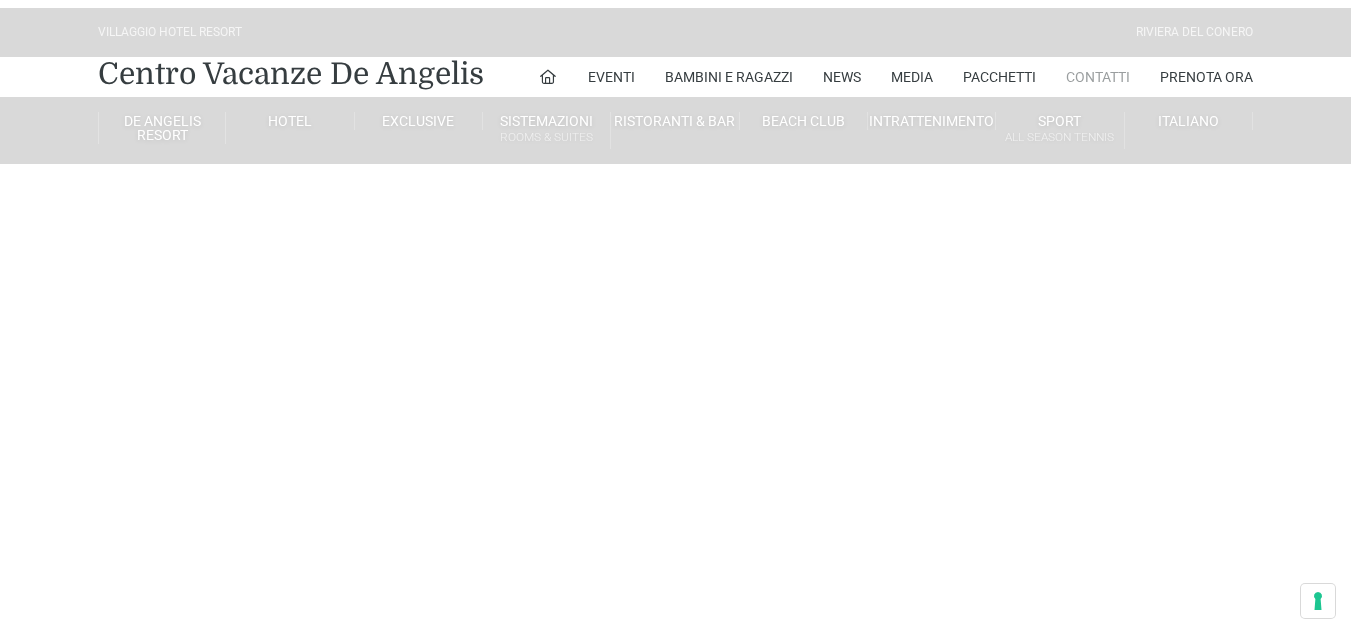 scroll, scrollTop: 0, scrollLeft: 0, axis: both 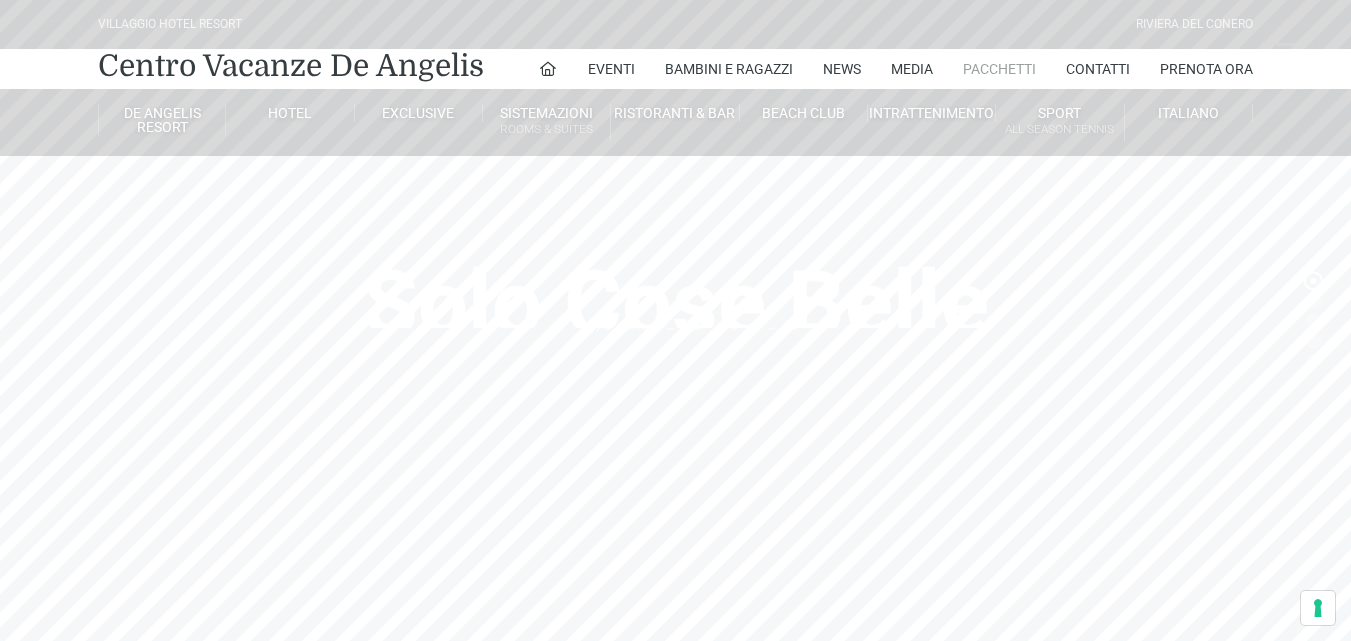click on "Pacchetti" at bounding box center [999, 69] 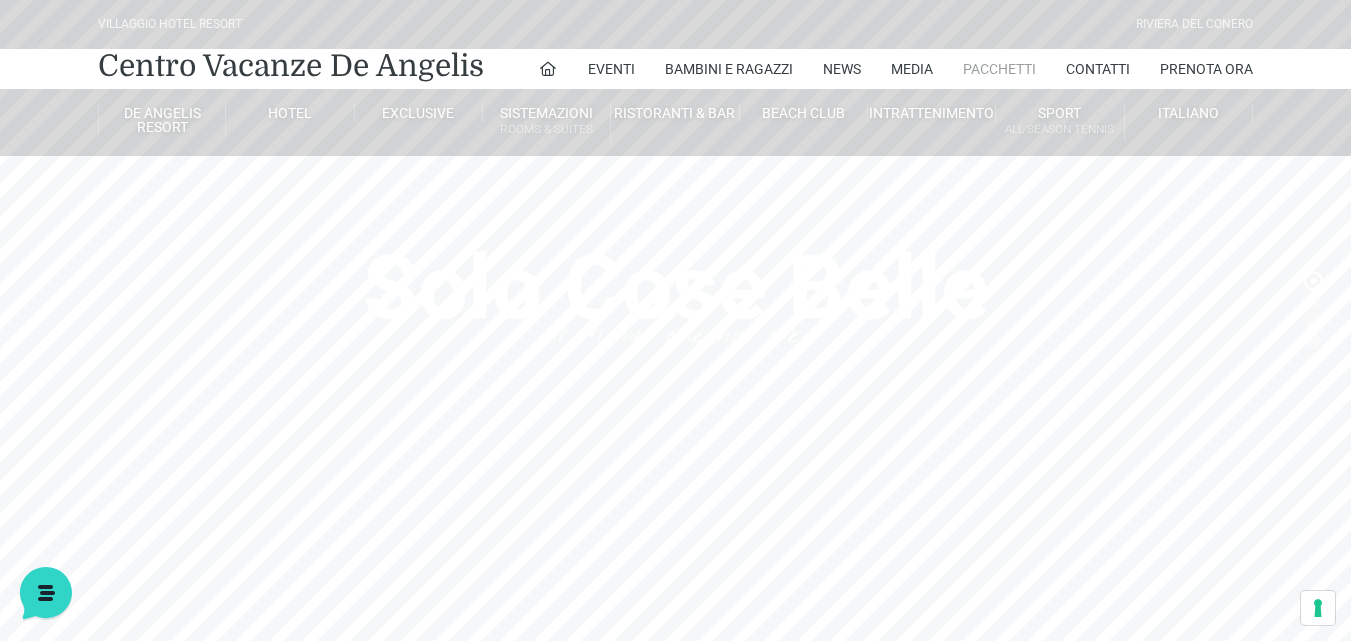 scroll, scrollTop: 0, scrollLeft: 0, axis: both 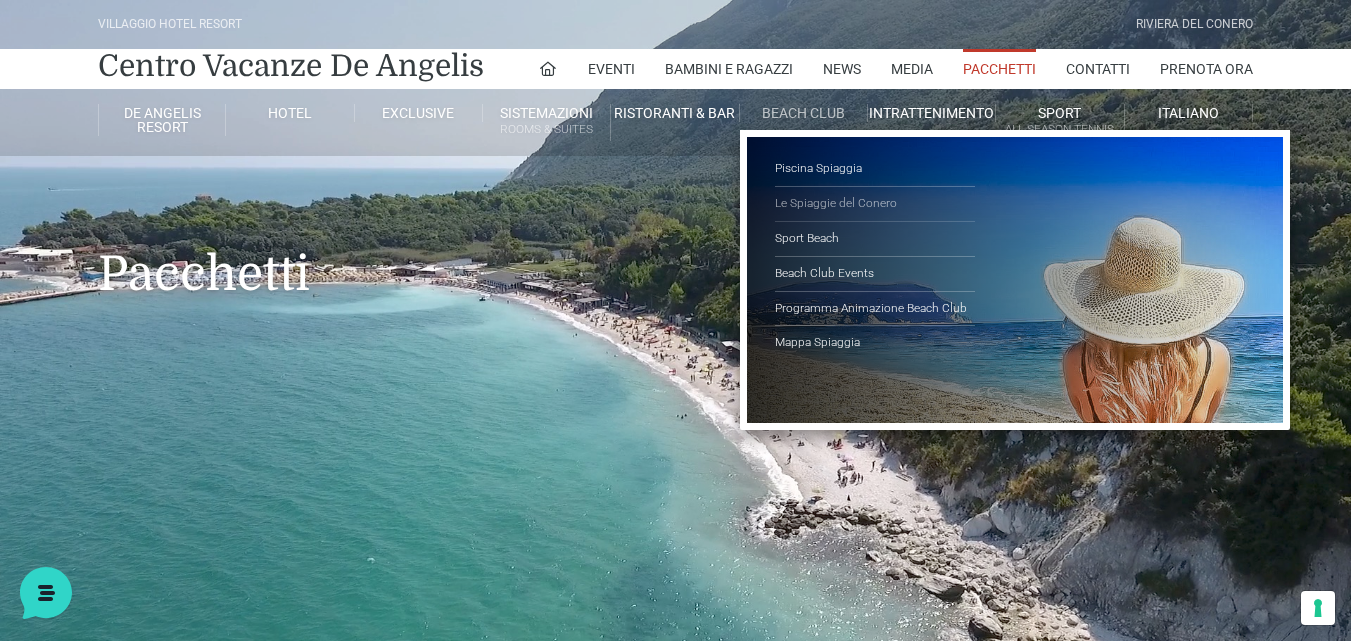 click on "Le Spiaggie del Conero" at bounding box center (875, 204) 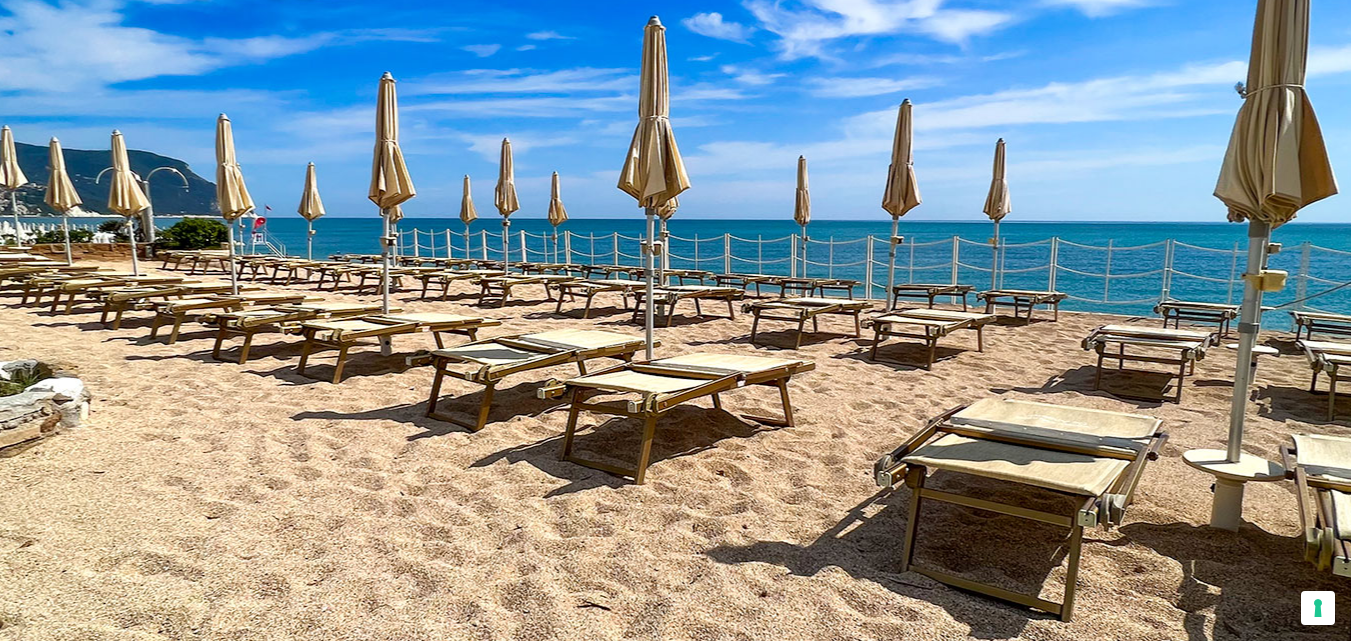 scroll, scrollTop: 300, scrollLeft: 0, axis: vertical 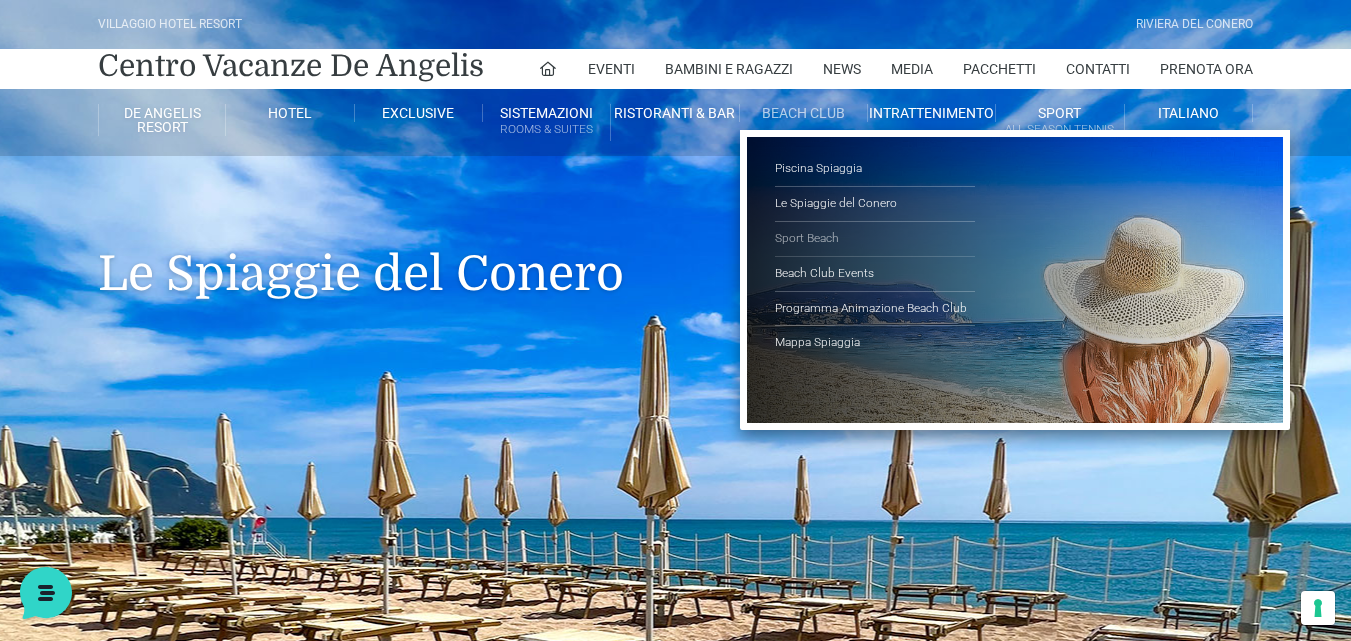 click on "Sport Beach" at bounding box center (875, 239) 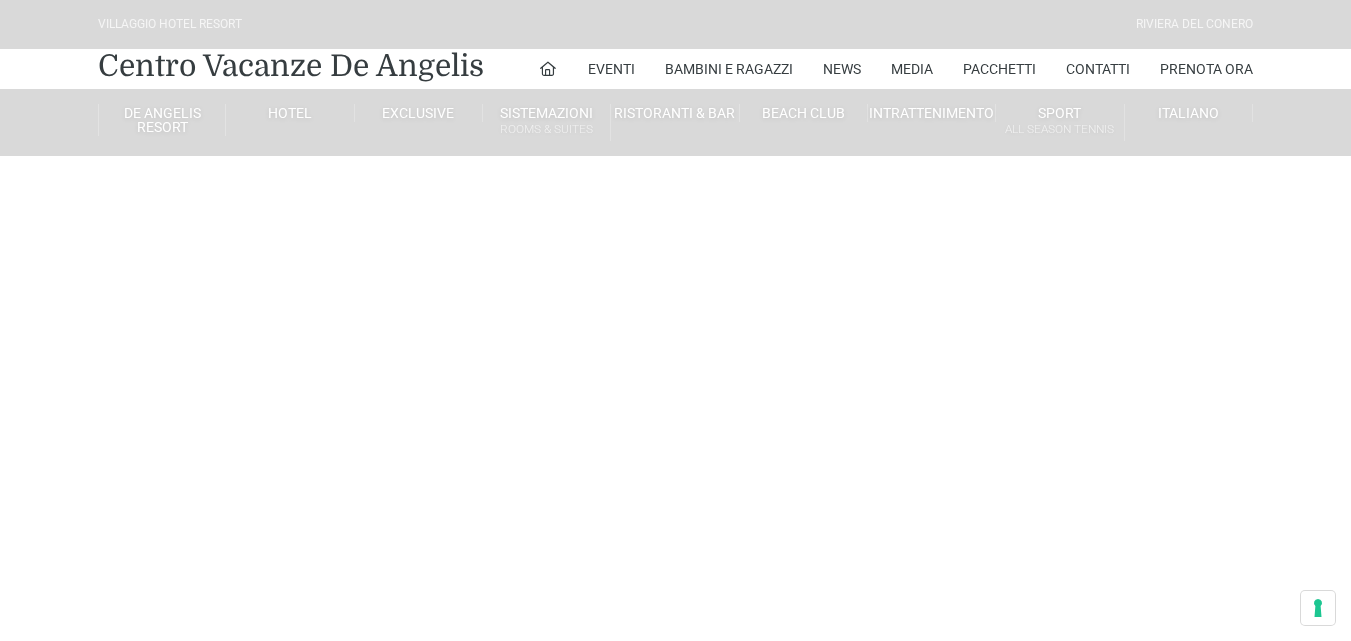 scroll, scrollTop: 0, scrollLeft: 0, axis: both 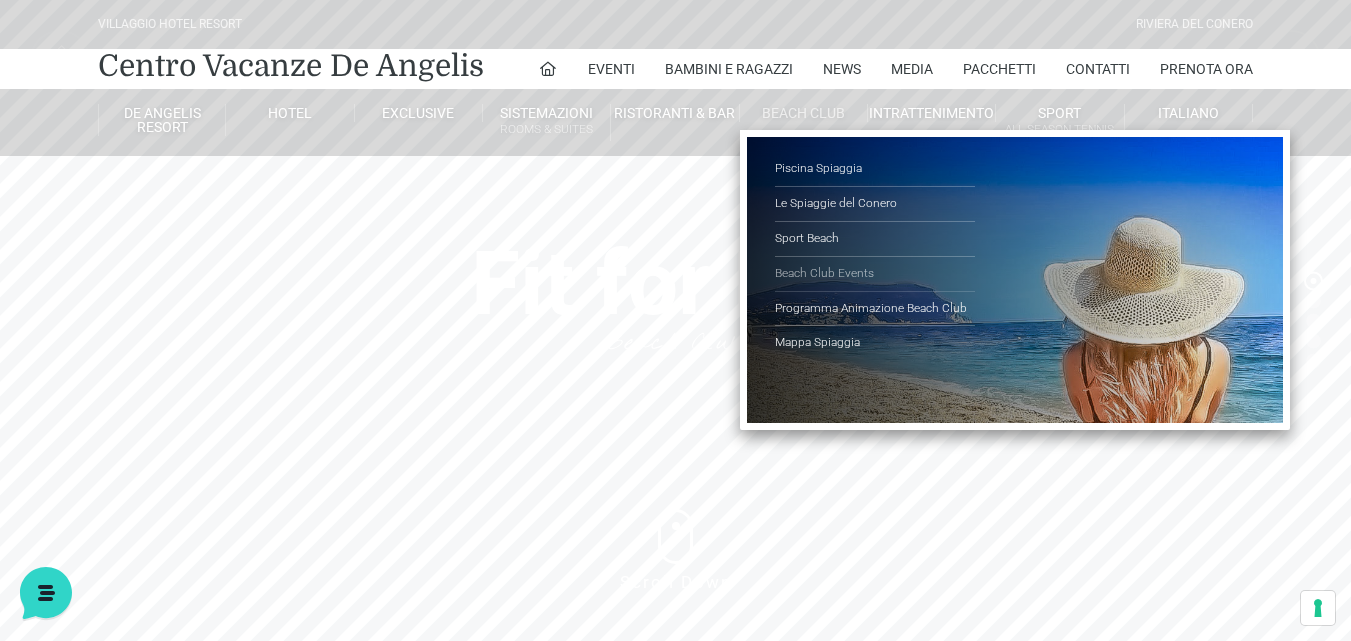 click on "Beach Club Events" at bounding box center (875, 274) 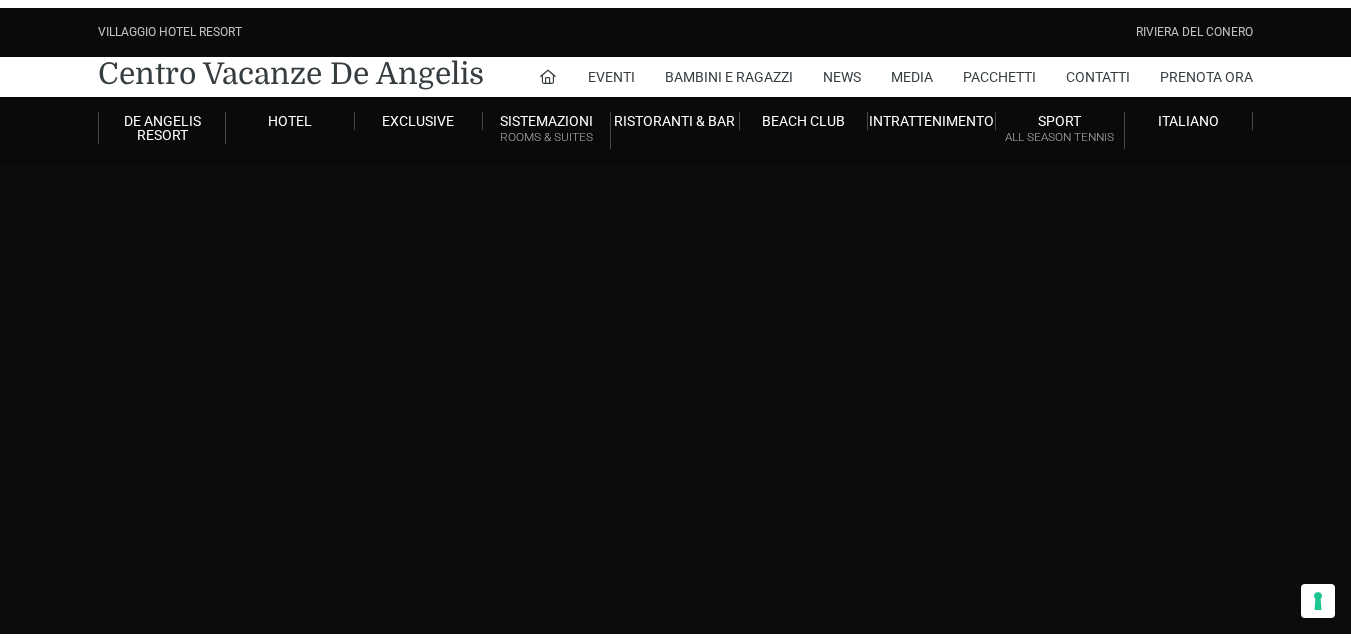 scroll, scrollTop: 0, scrollLeft: 0, axis: both 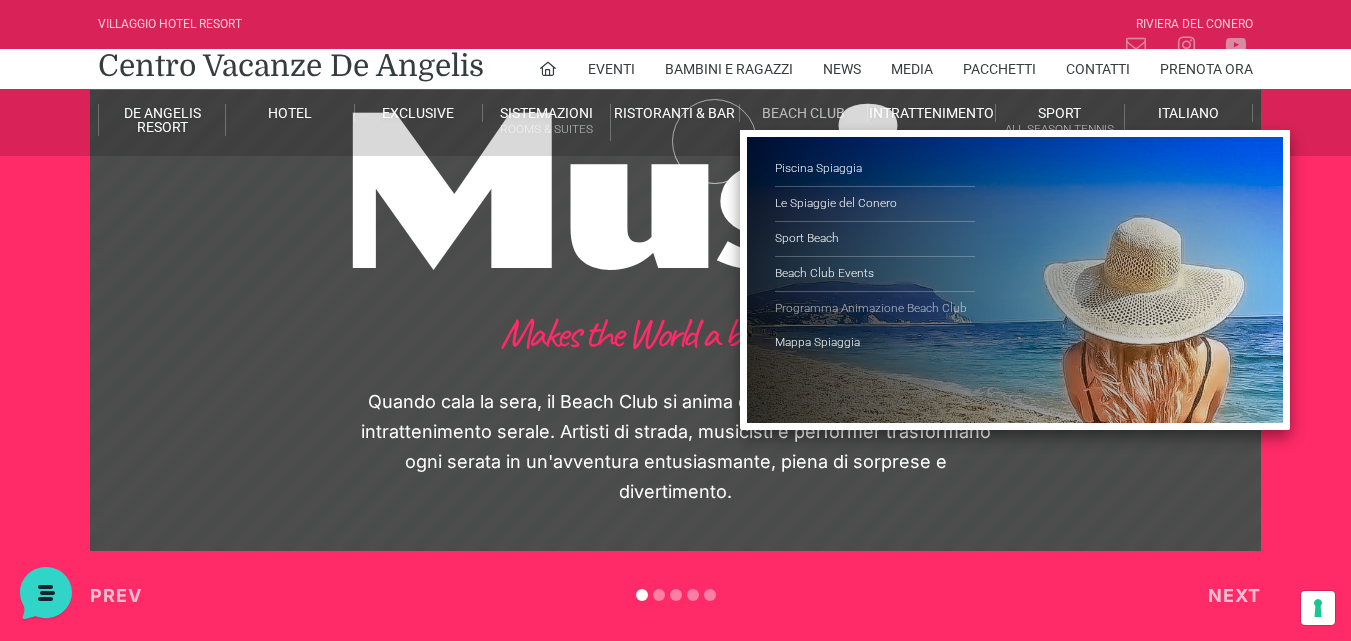 click on "Programma Animazione Beach Club" at bounding box center [875, 309] 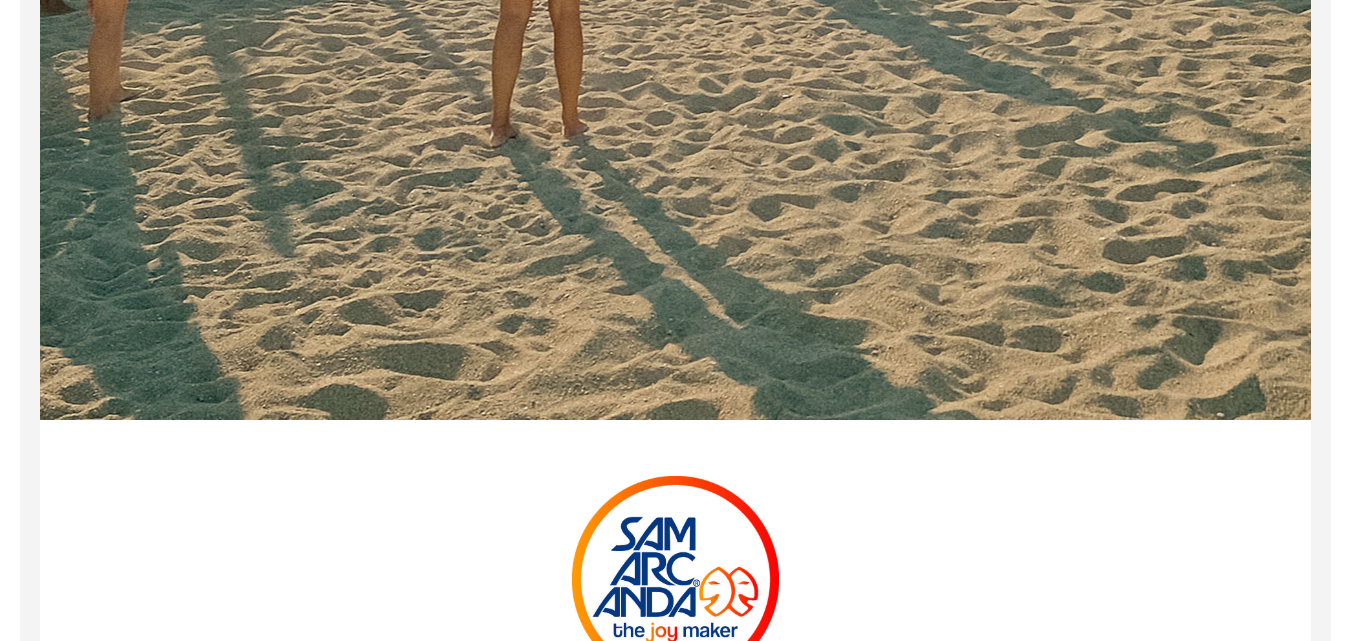 scroll, scrollTop: 1000, scrollLeft: 0, axis: vertical 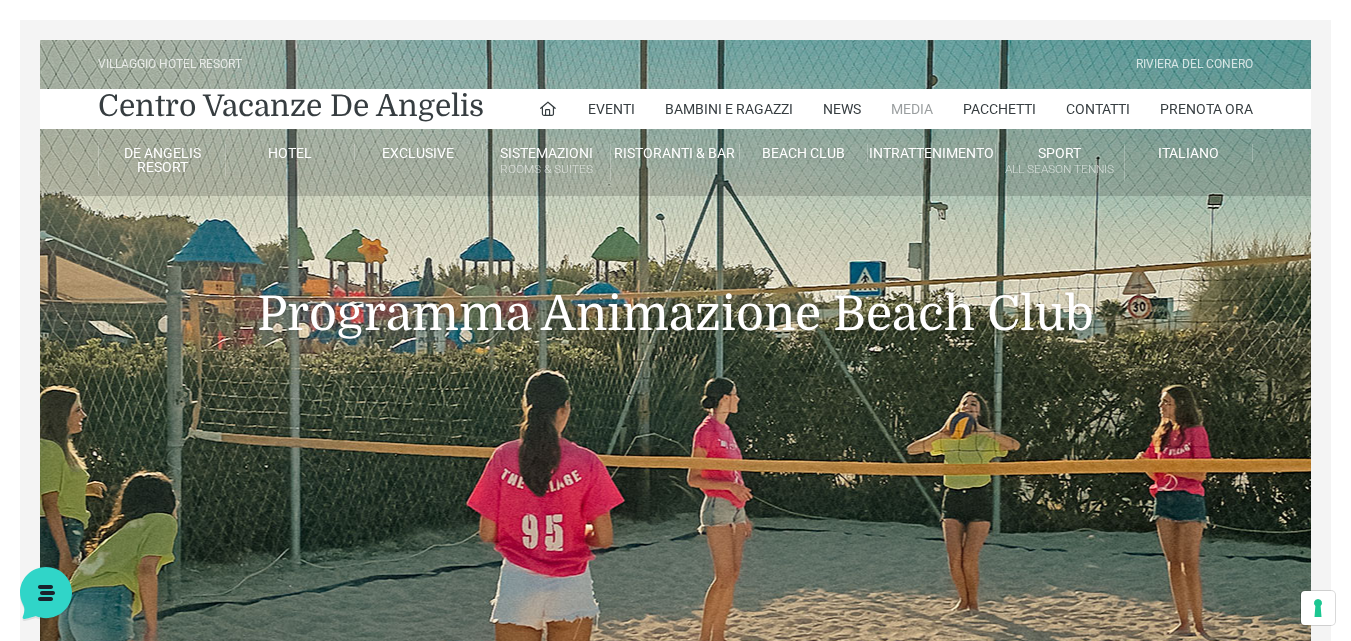 click on "Media" at bounding box center [912, 109] 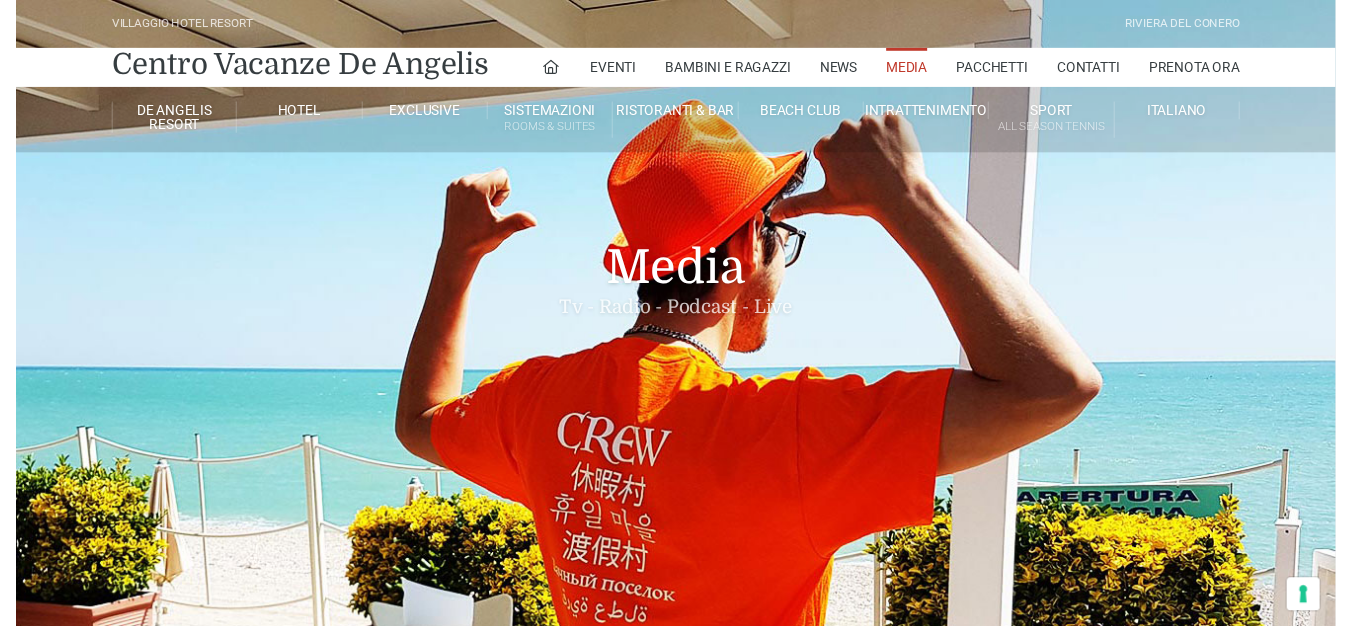 scroll, scrollTop: 0, scrollLeft: 0, axis: both 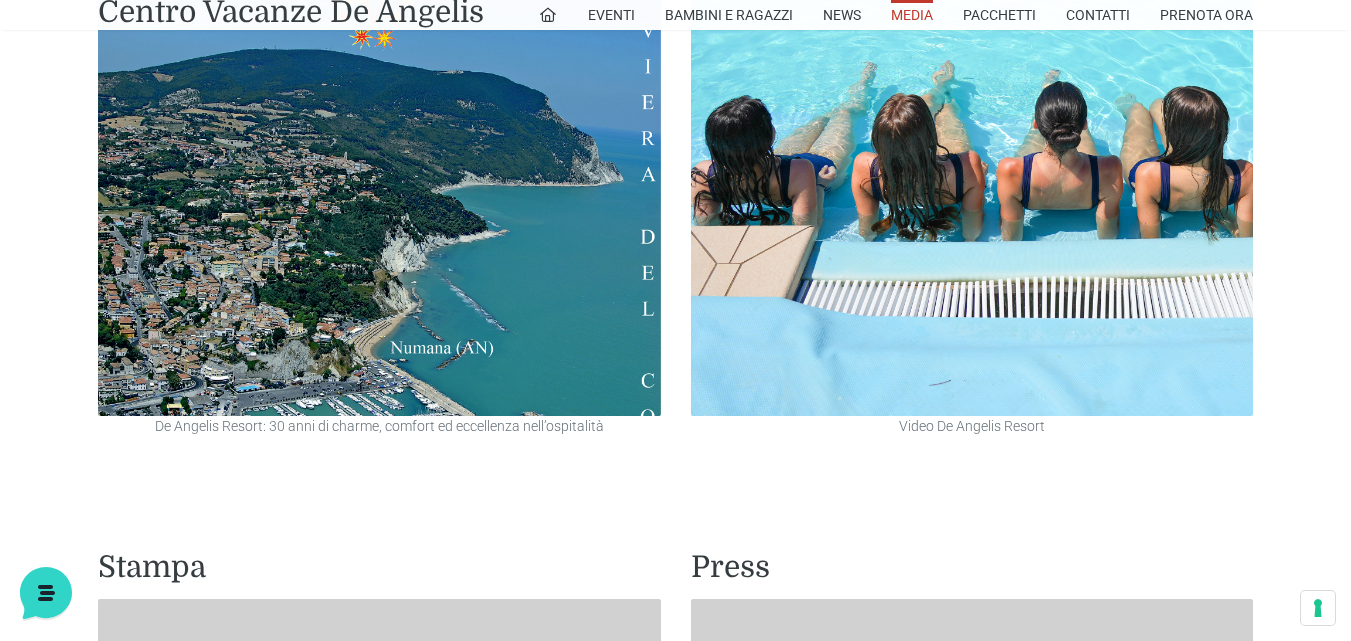 click at bounding box center (379, 134) 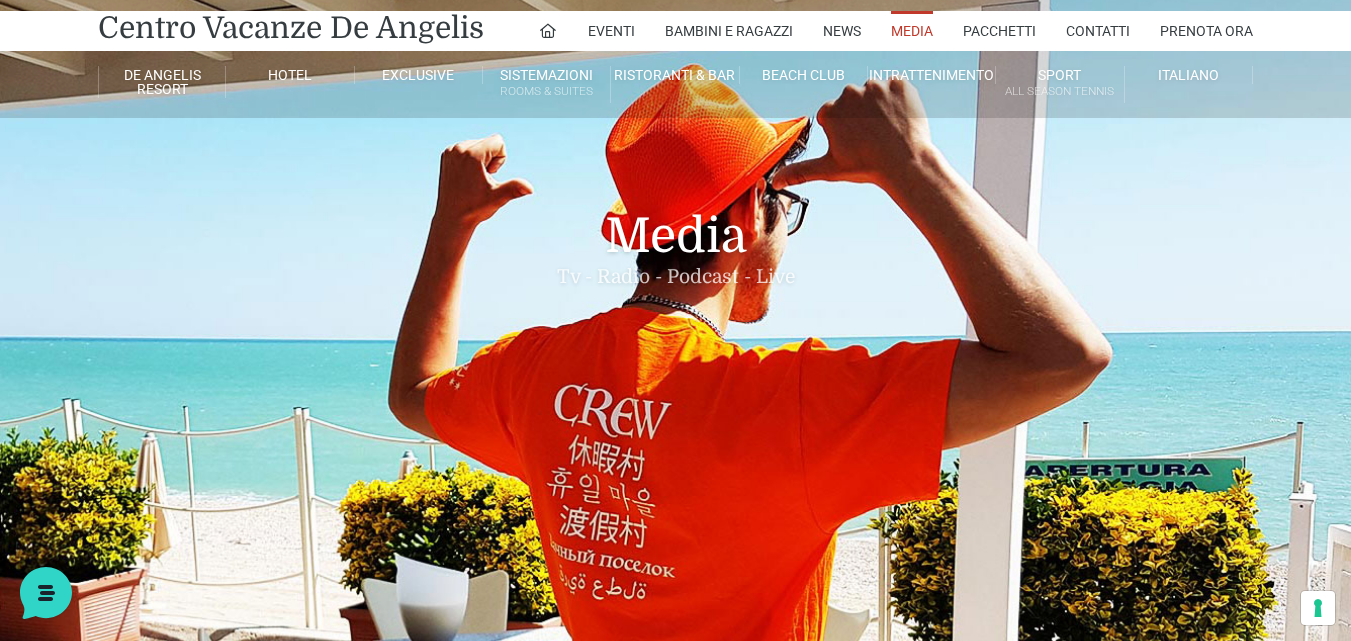 scroll, scrollTop: 0, scrollLeft: 0, axis: both 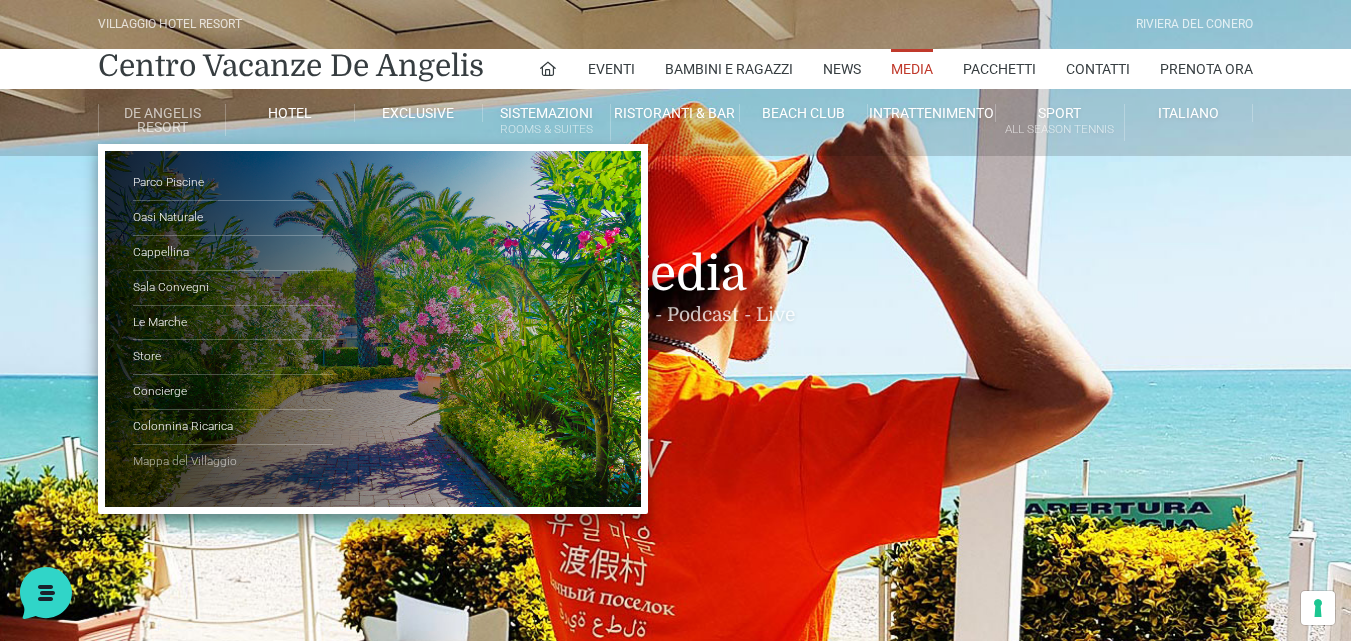 click on "Mappa del Villaggio" at bounding box center [233, 462] 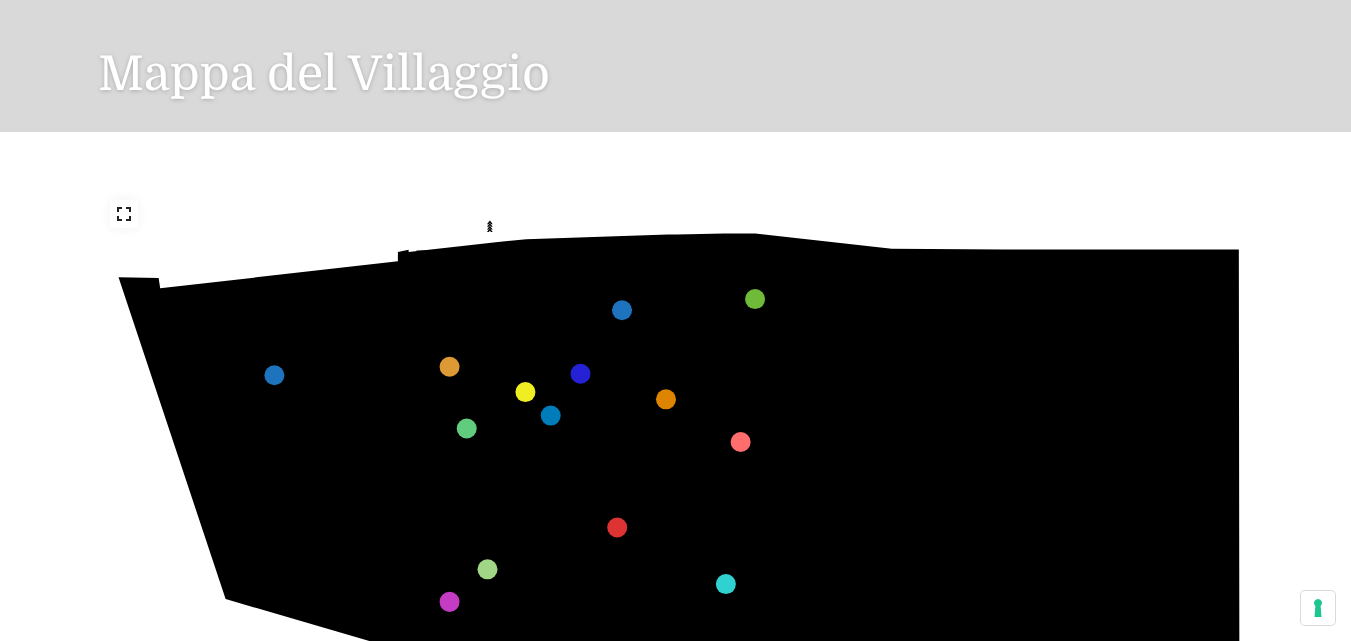 scroll, scrollTop: 200, scrollLeft: 0, axis: vertical 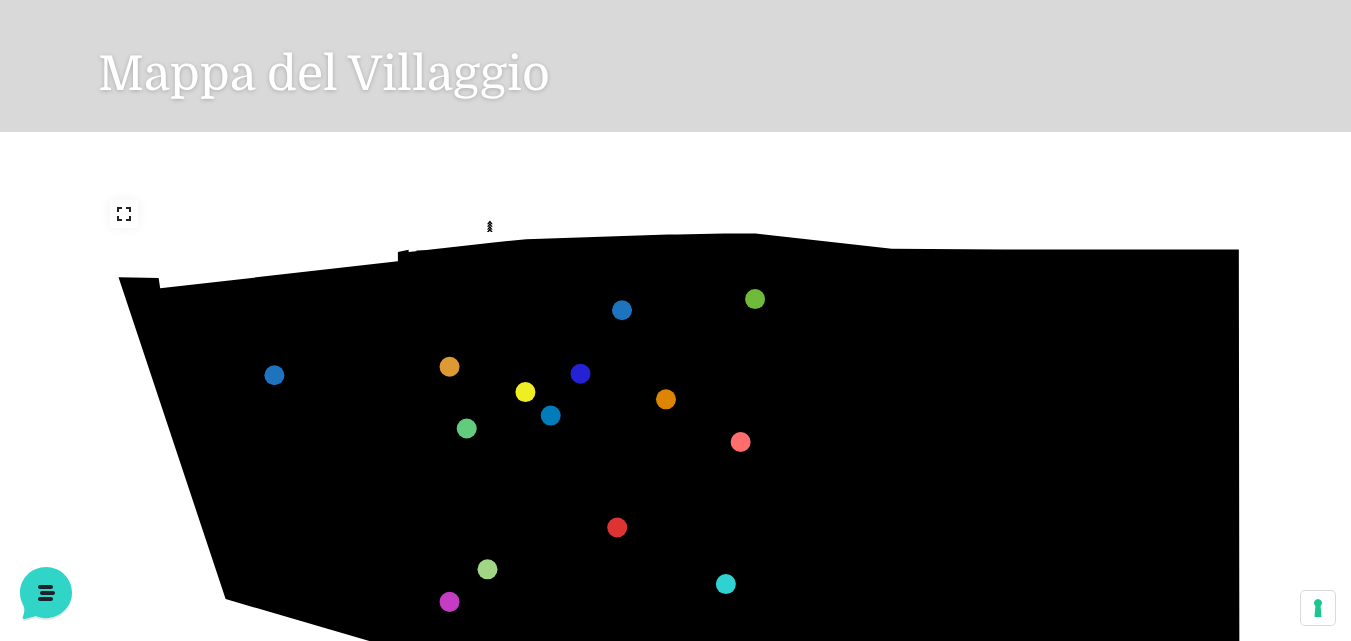 drag, startPoint x: 328, startPoint y: 320, endPoint x: 327, endPoint y: 248, distance: 72.00694 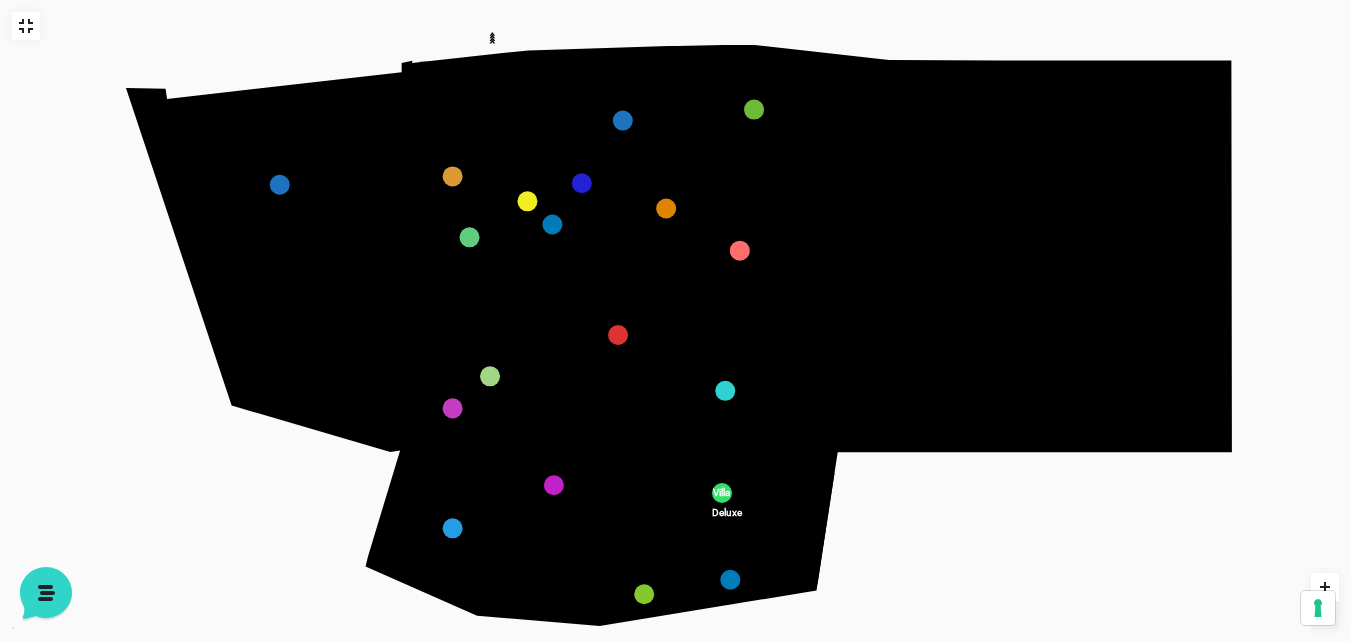 drag, startPoint x: 719, startPoint y: 270, endPoint x: 697, endPoint y: 274, distance: 22.36068 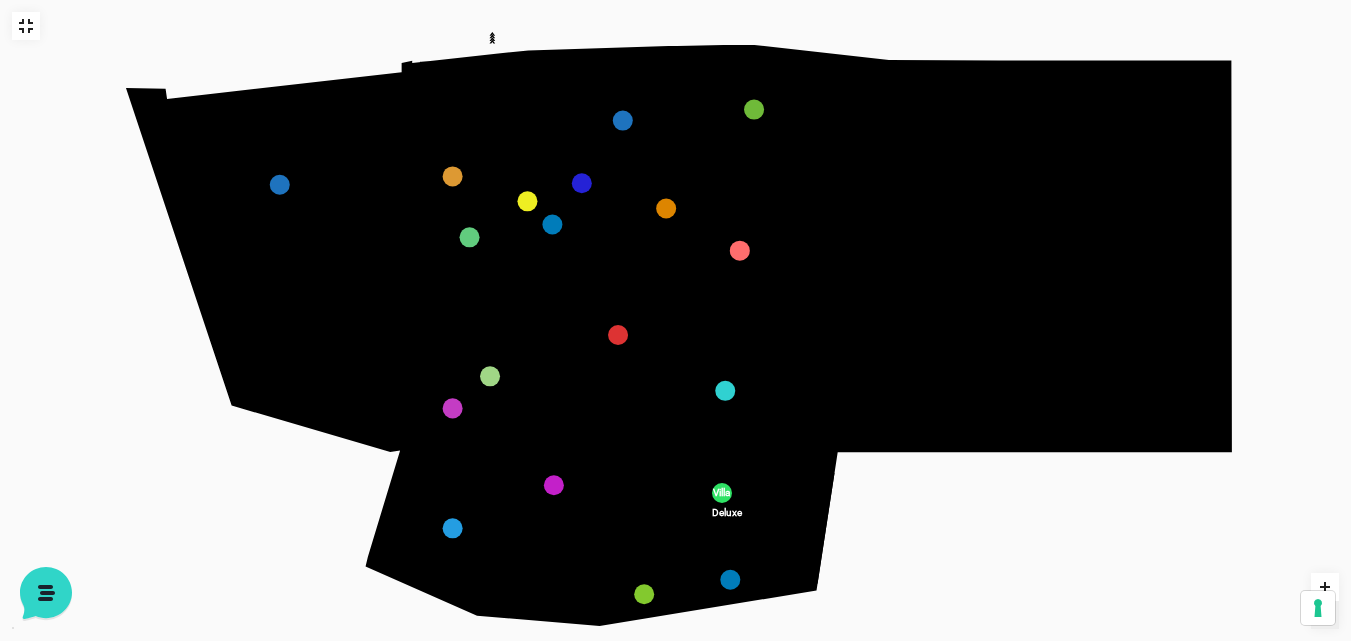 click on "436
435
437
434
441
430
440
431
439
432
438
433
424
423
425
422
429
418
428
419
427
420
426
421
412
411
413
410
417
406
416
407
415
408
414
409
609
400
608
401
325
405
611
404
610
403
607
402
210
201
209
202
220
211
206
205
207
204
208
203
232" 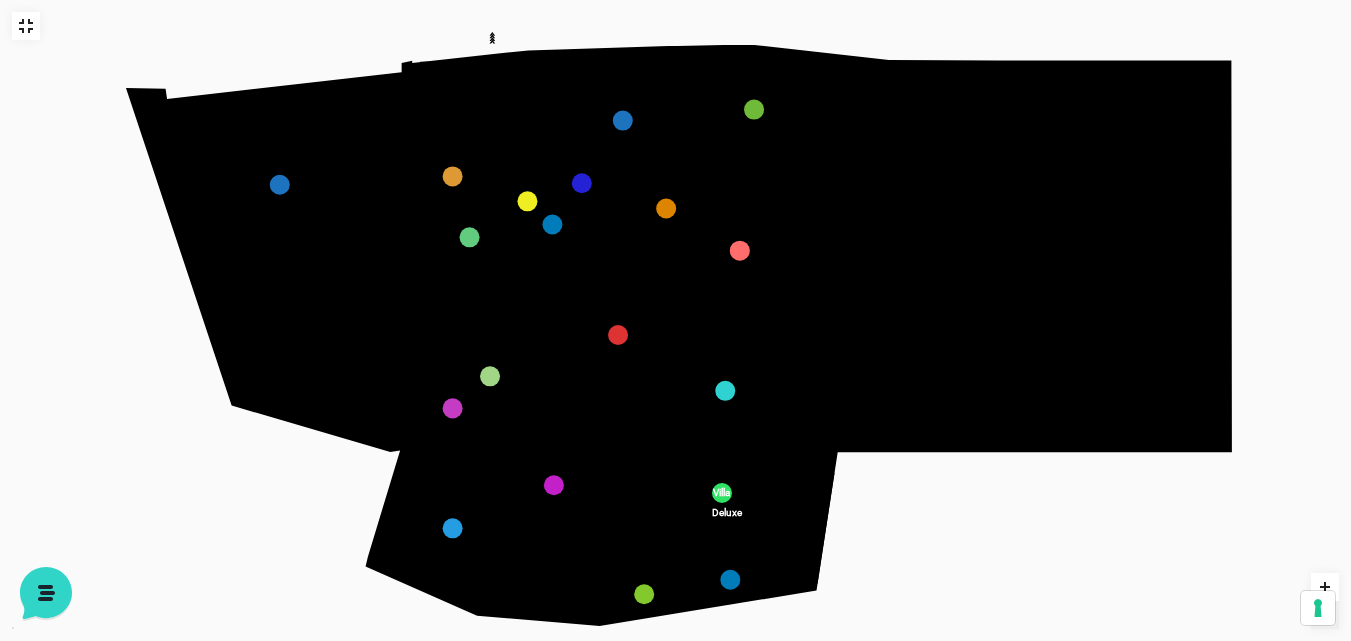 click on "436
435
437
434
441
430
440
431
439
432
438
433
424
423
425
422
429
418
428
419
427
420
426
421
412
411
413
410
417
406
416
407
415
408
414
409
609
400
608
401
325
405
611
404
610
403
607
402
210
201
209
202
220
211
206
205
207
204
208
203
232" 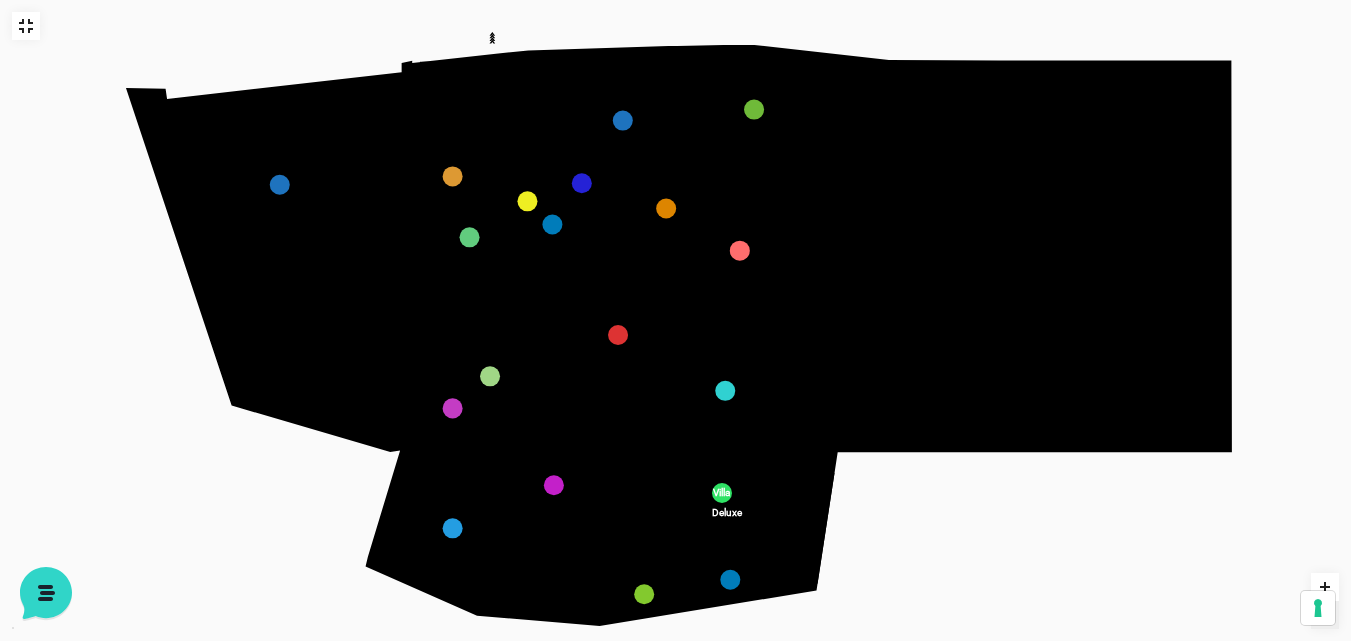 drag, startPoint x: 663, startPoint y: 281, endPoint x: 672, endPoint y: 463, distance: 182.2224 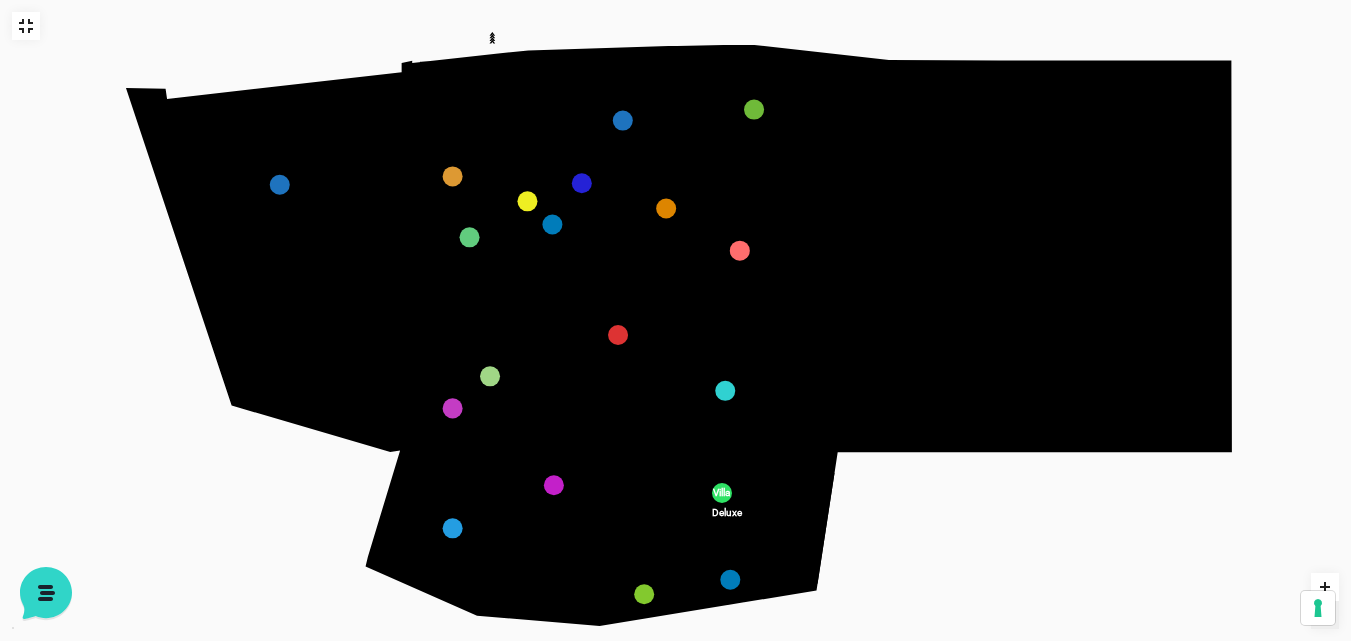 click on "436
435
437
434
441
430
440
431
439
432
438
433
424
423
425
422
429
418
428
419
427
420
426
421
412
411
413
410
417
406
416
407
415
408
414
409
609
400
608
401
325
405
611
404
610
403
607
402
210
201
209
202
220
211
206
205
207
204
208
203
232" 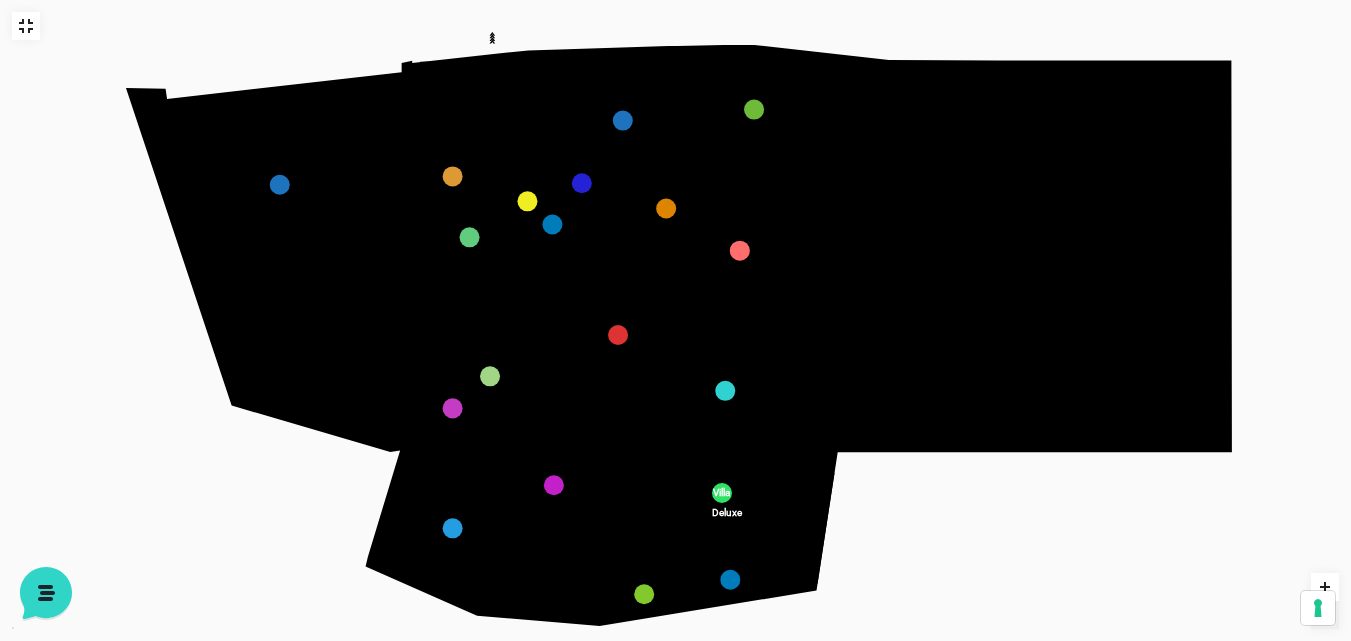 scroll, scrollTop: 328, scrollLeft: 0, axis: vertical 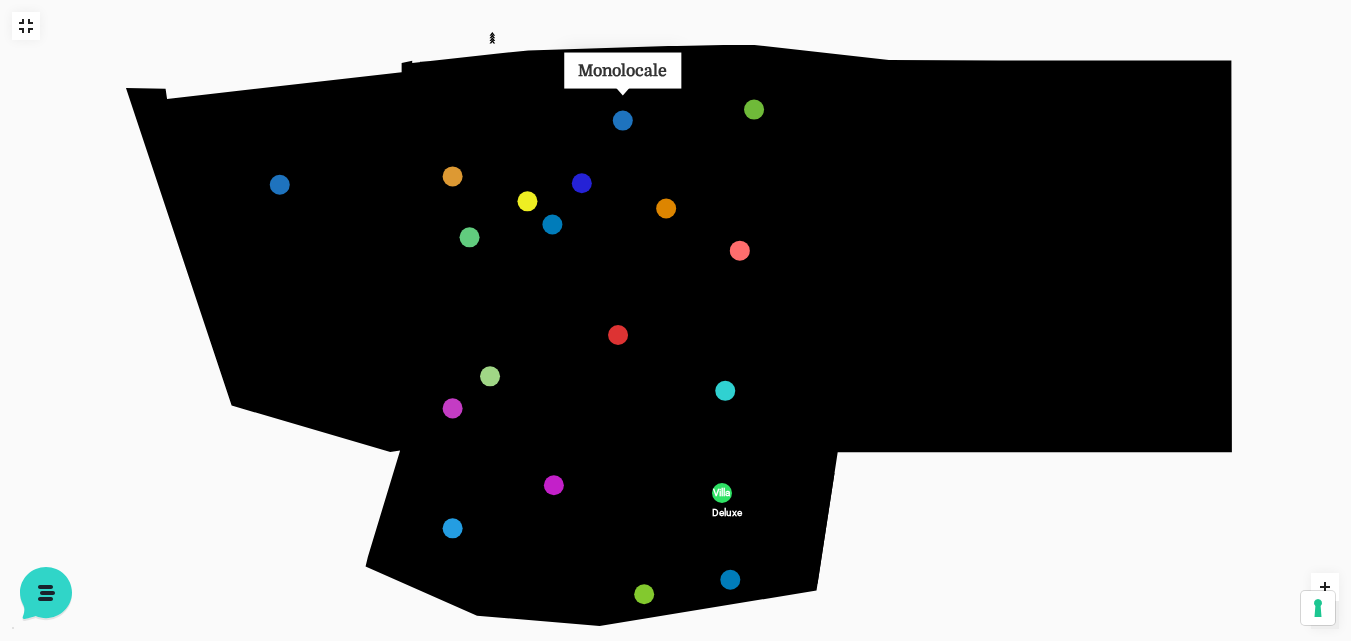 click at bounding box center (623, 121) 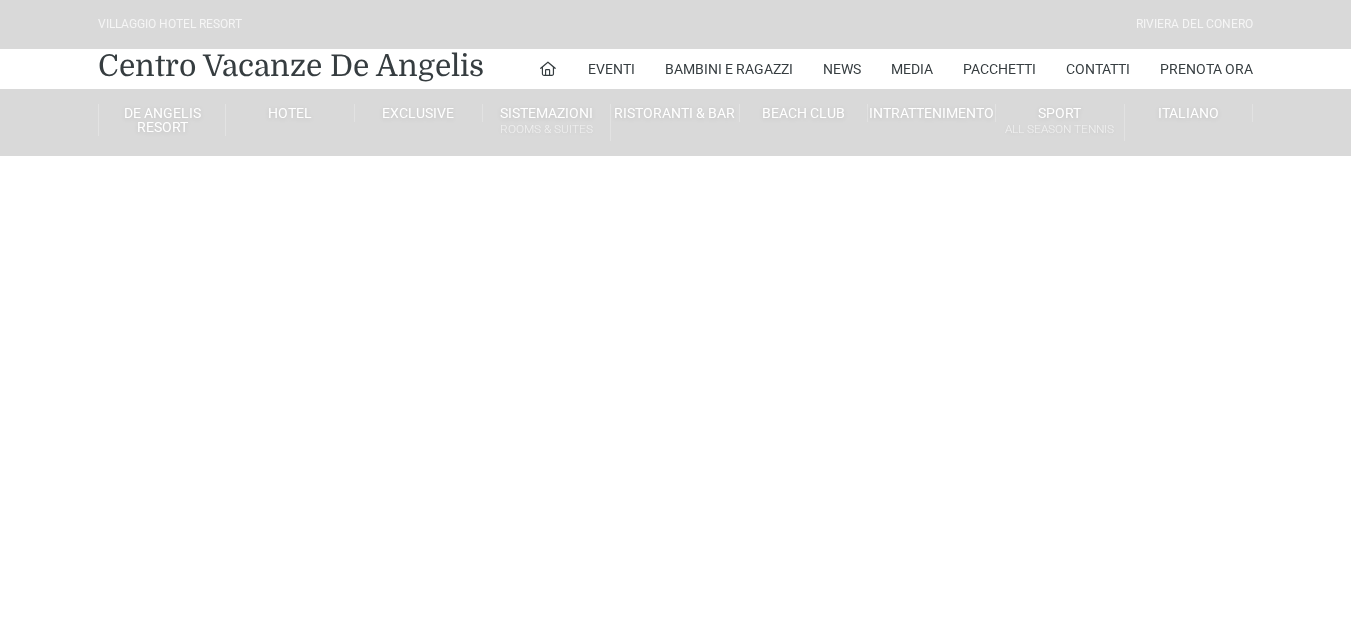 scroll, scrollTop: 0, scrollLeft: 0, axis: both 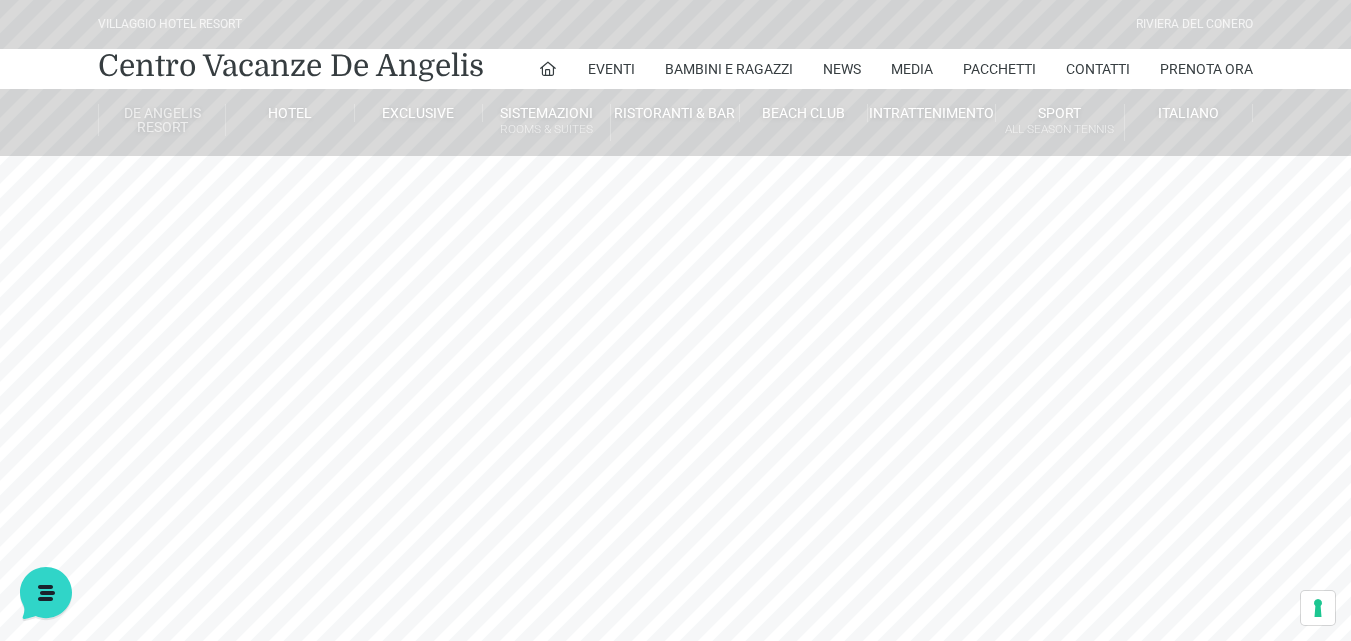 click on "De Angelis Resort" at bounding box center (162, 120) 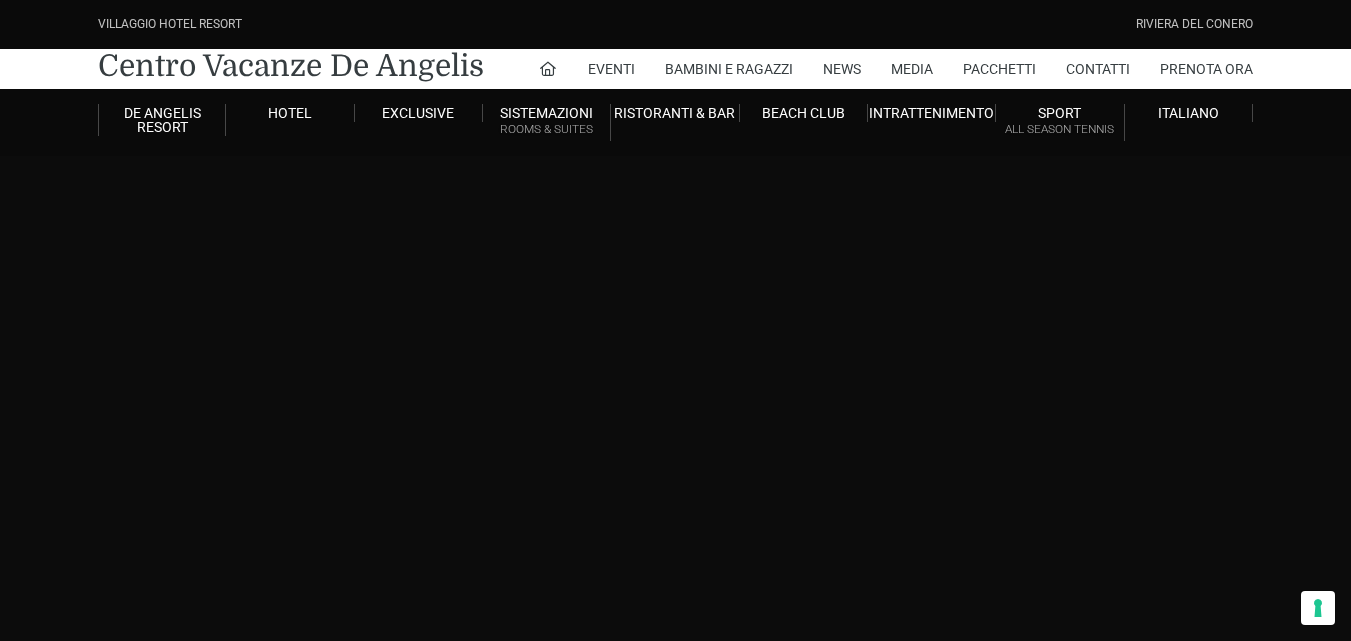scroll, scrollTop: 0, scrollLeft: 0, axis: both 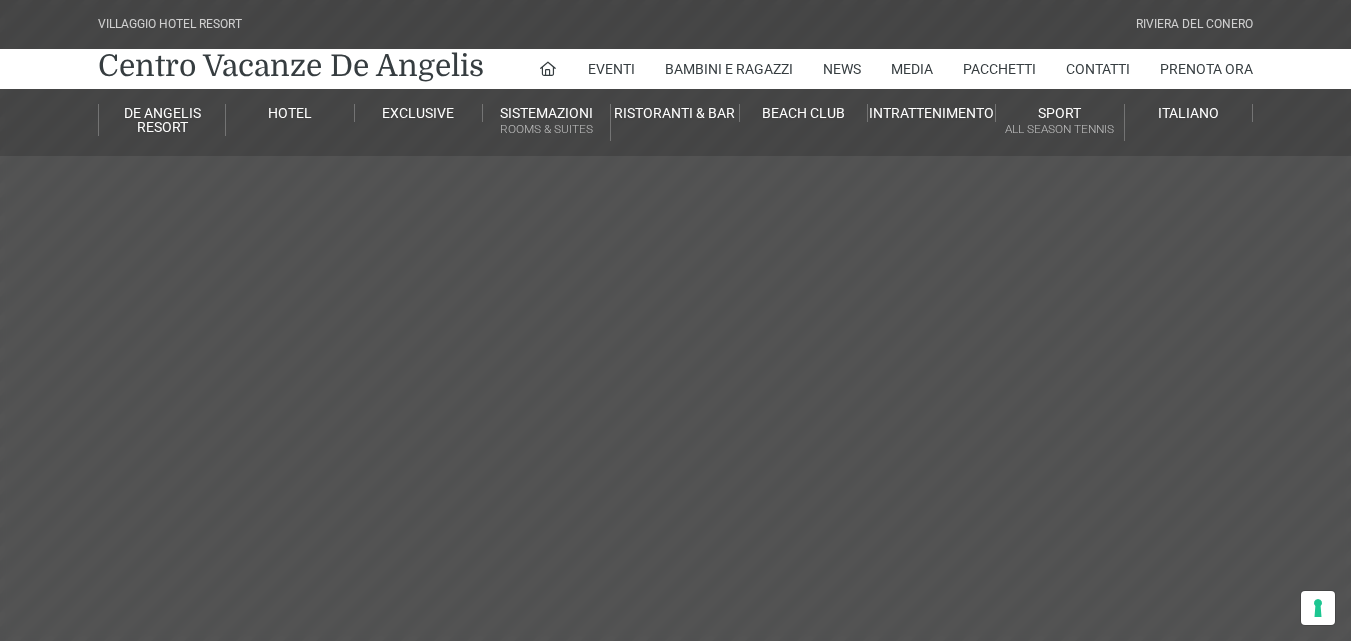 click on "Villaggio Hotel Resort
Riviera Del Conero
Centro Vacanze De Angelis
Eventi
Miss Italia
Cerimonie
Team building
Bambini e Ragazzi
Holly Beach Club
Holly Teeny Club
Holly Young Club
Piscine
Iscrizioni Holly Club
News
Media
Pacchetti
Contatti
Prenota Ora
De Angelis Resort
Parco Piscine
Oasi Naturale
Cappellina
Sala Convegni
Le Marche
Store
Concierge
Colonnina Ricarica
Mappa del Villaggio
Hotel
Suite Prestige
Camera Prestige
Camera Suite H
Sala Meeting
Exclusive
Villa Luxury
Dimora Padronale
Villa 601 Alpine
Villa Classic
Bilocale Garden Gold
Sistemazioni Rooms & Suites
Villa Trilocale Deluxe Numana
Villa Trilocale Deluxe Private Garden
Villa Bilocale Deluxe
Appartamento Trilocale Garden" at bounding box center (675, 450) 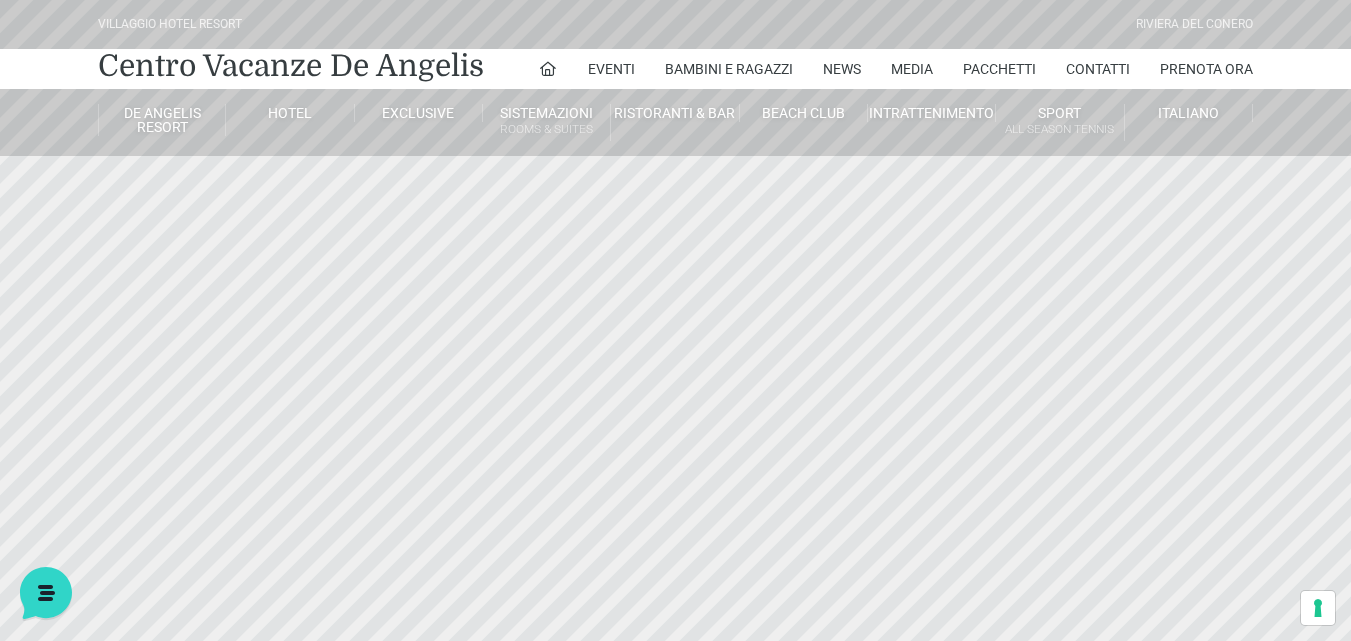 scroll, scrollTop: 0, scrollLeft: 0, axis: both 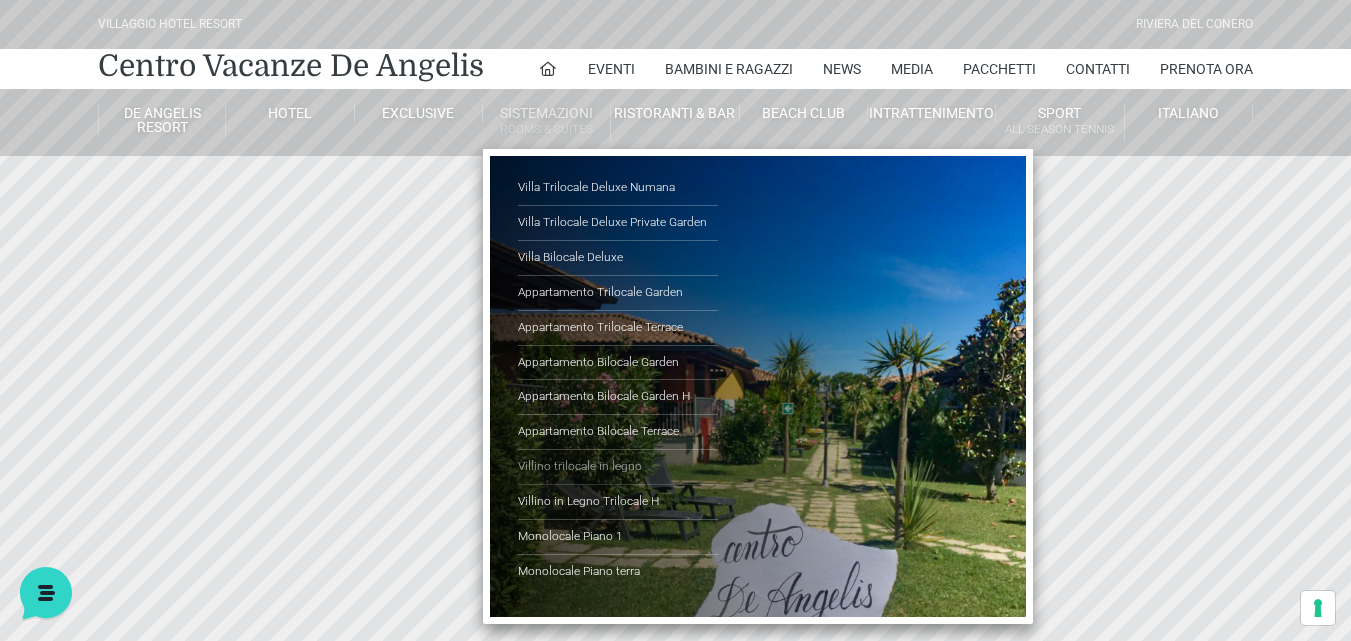 click on "Villino trilocale in legno" at bounding box center (618, 467) 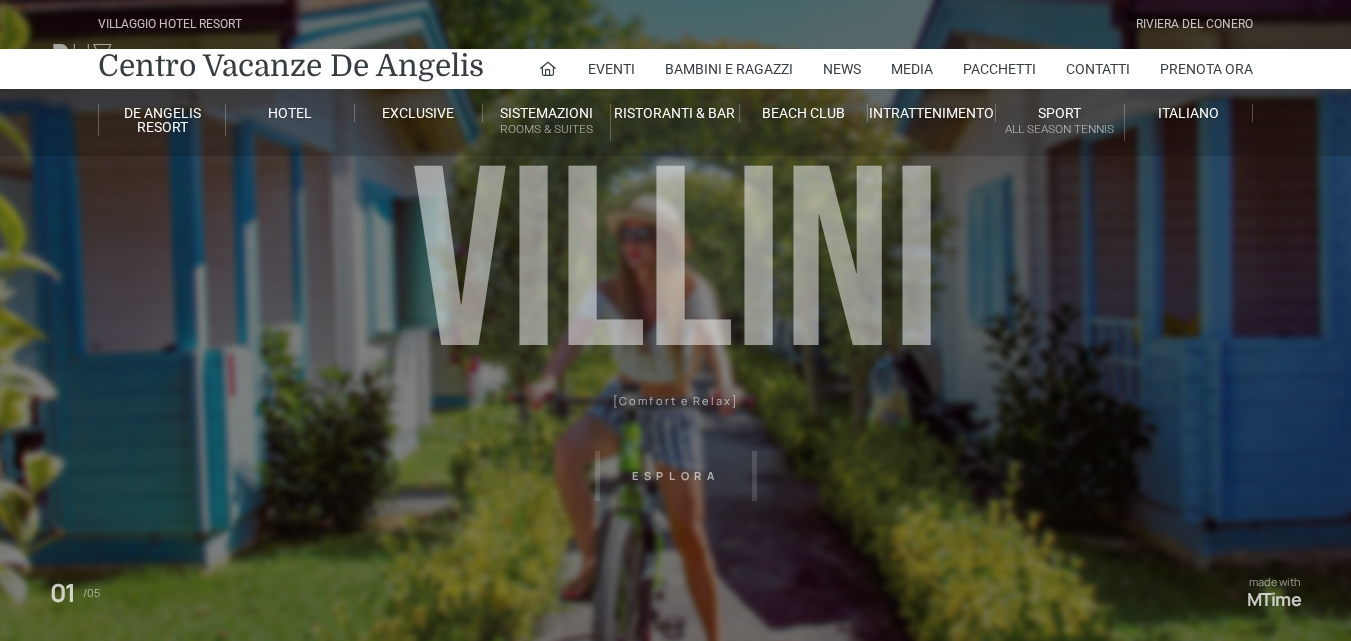 scroll, scrollTop: 0, scrollLeft: 0, axis: both 